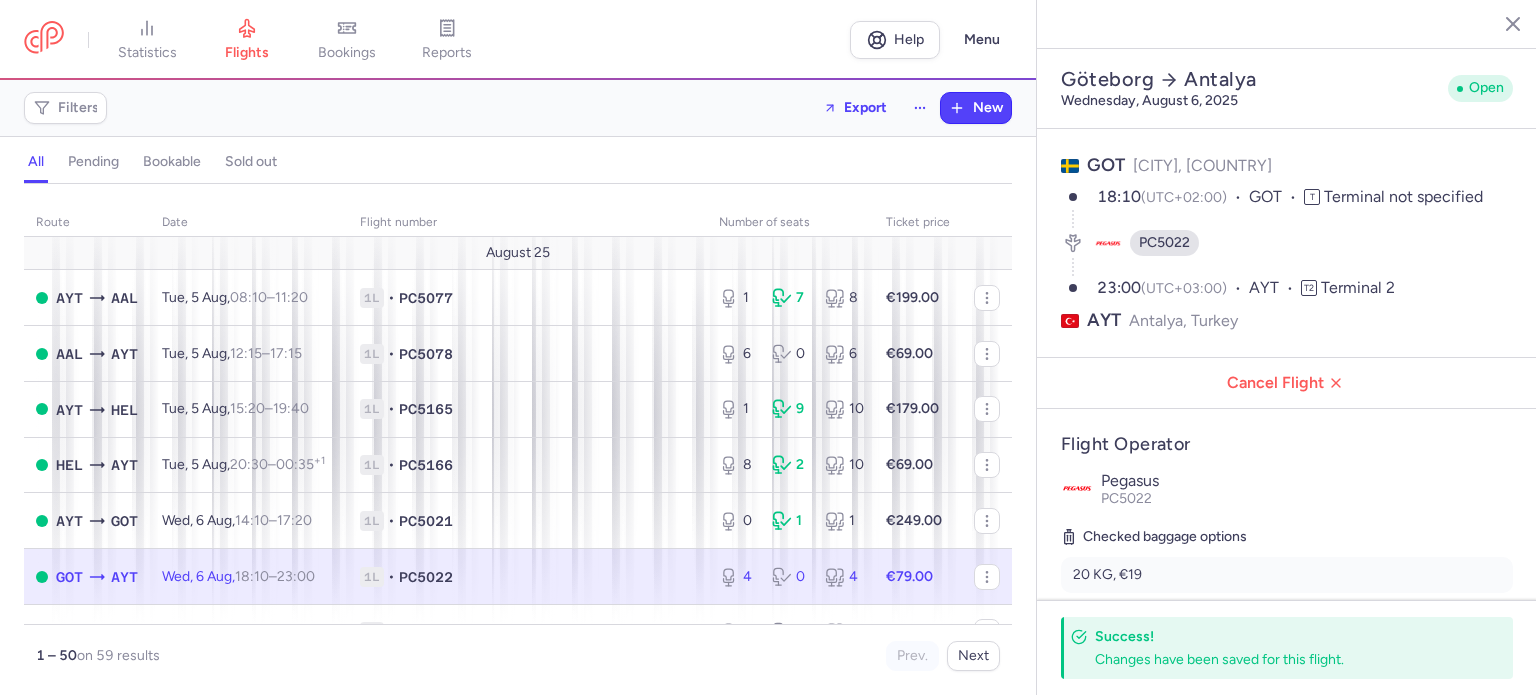 select on "days" 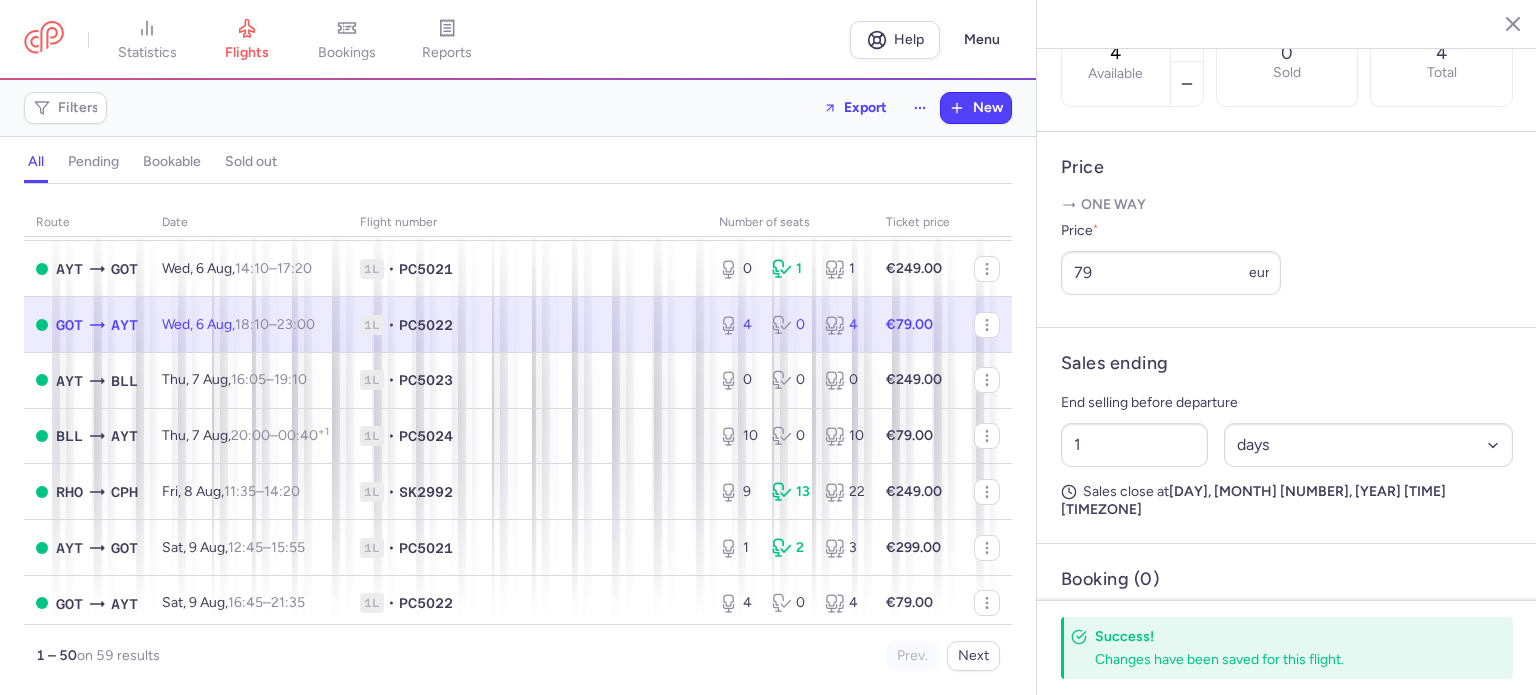 scroll, scrollTop: 272, scrollLeft: 0, axis: vertical 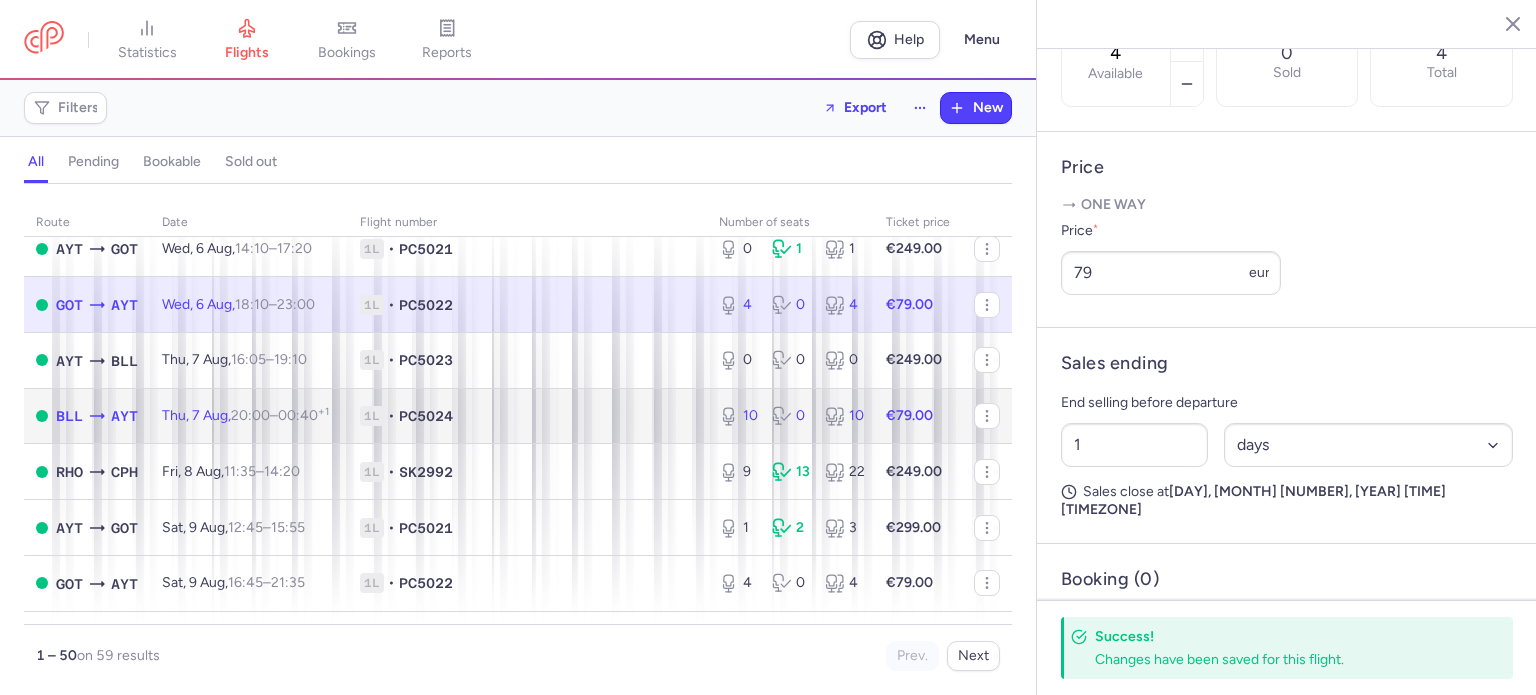 click on "20:00  –  00:40  +1" at bounding box center (280, 415) 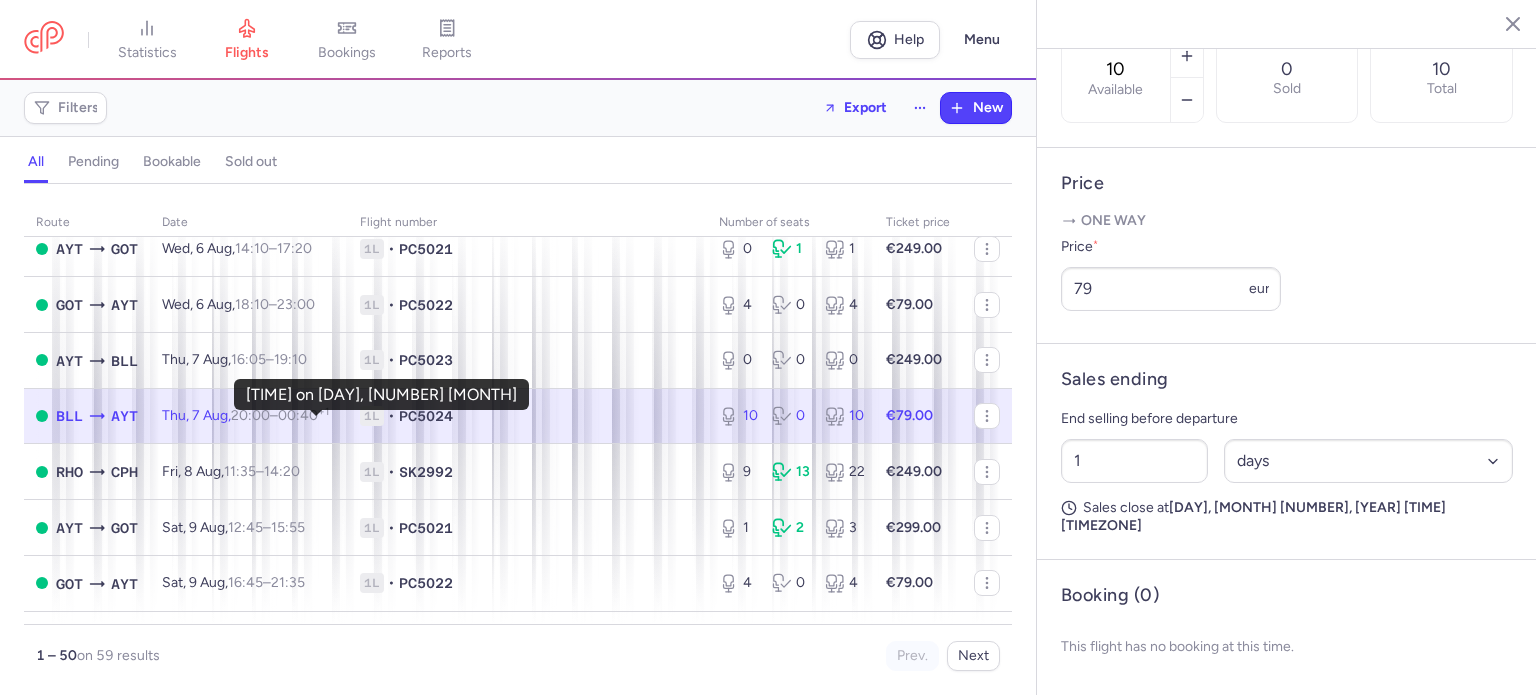 click on "00:40  +1" at bounding box center [303, 415] 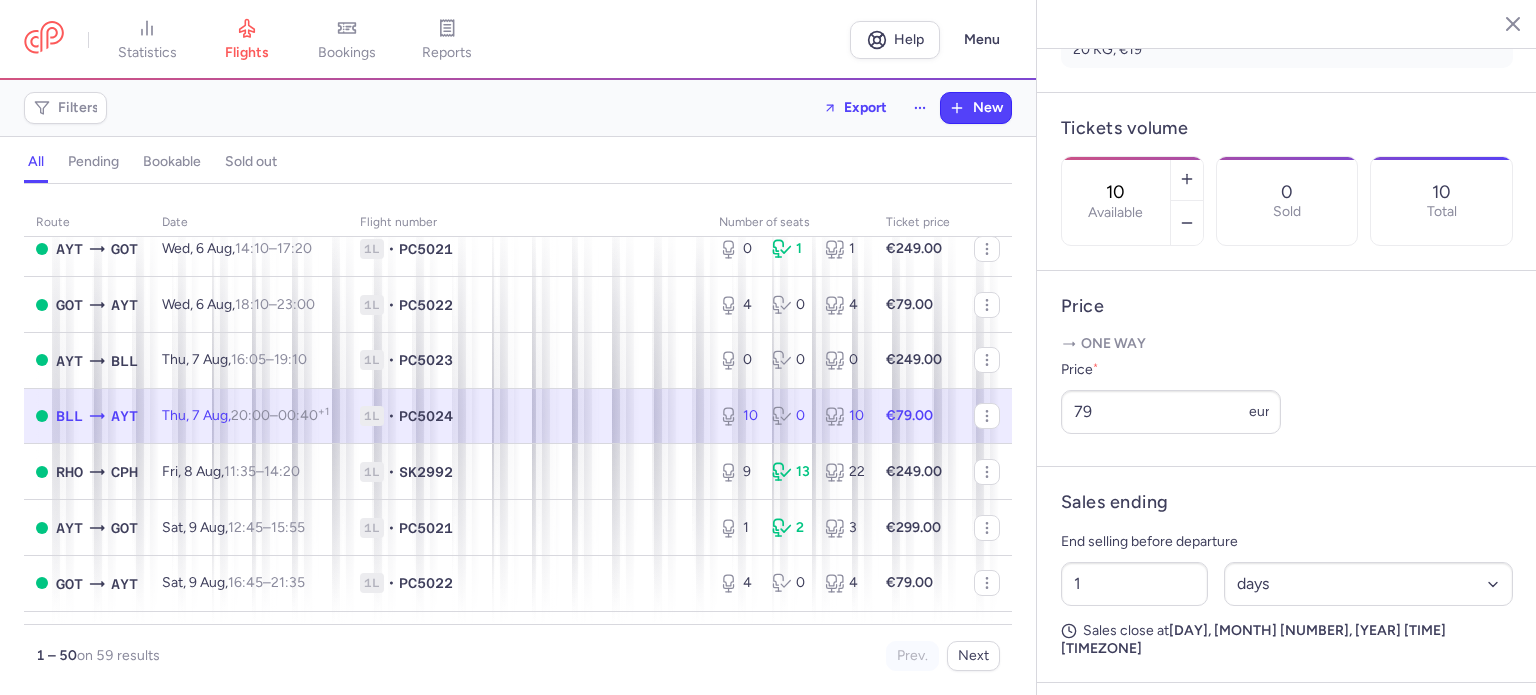 scroll, scrollTop: 527, scrollLeft: 0, axis: vertical 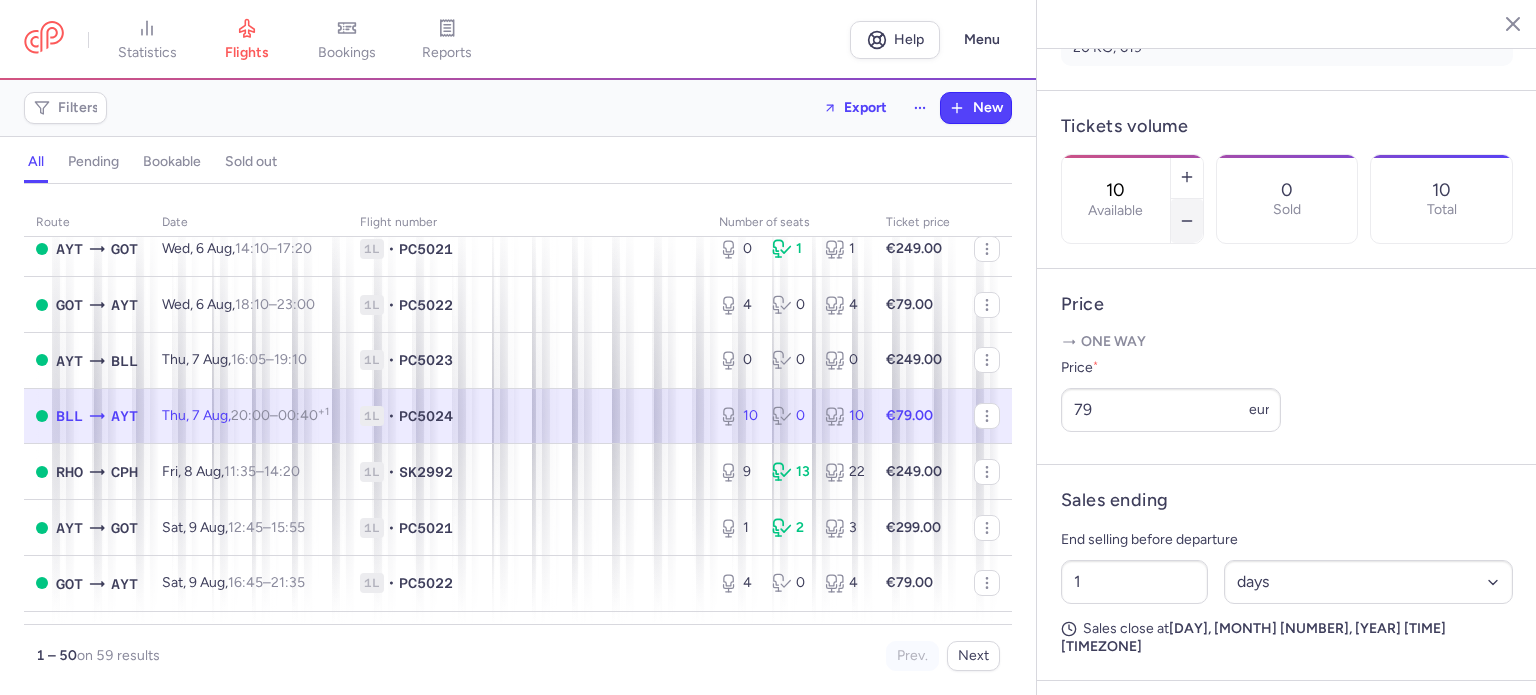 click 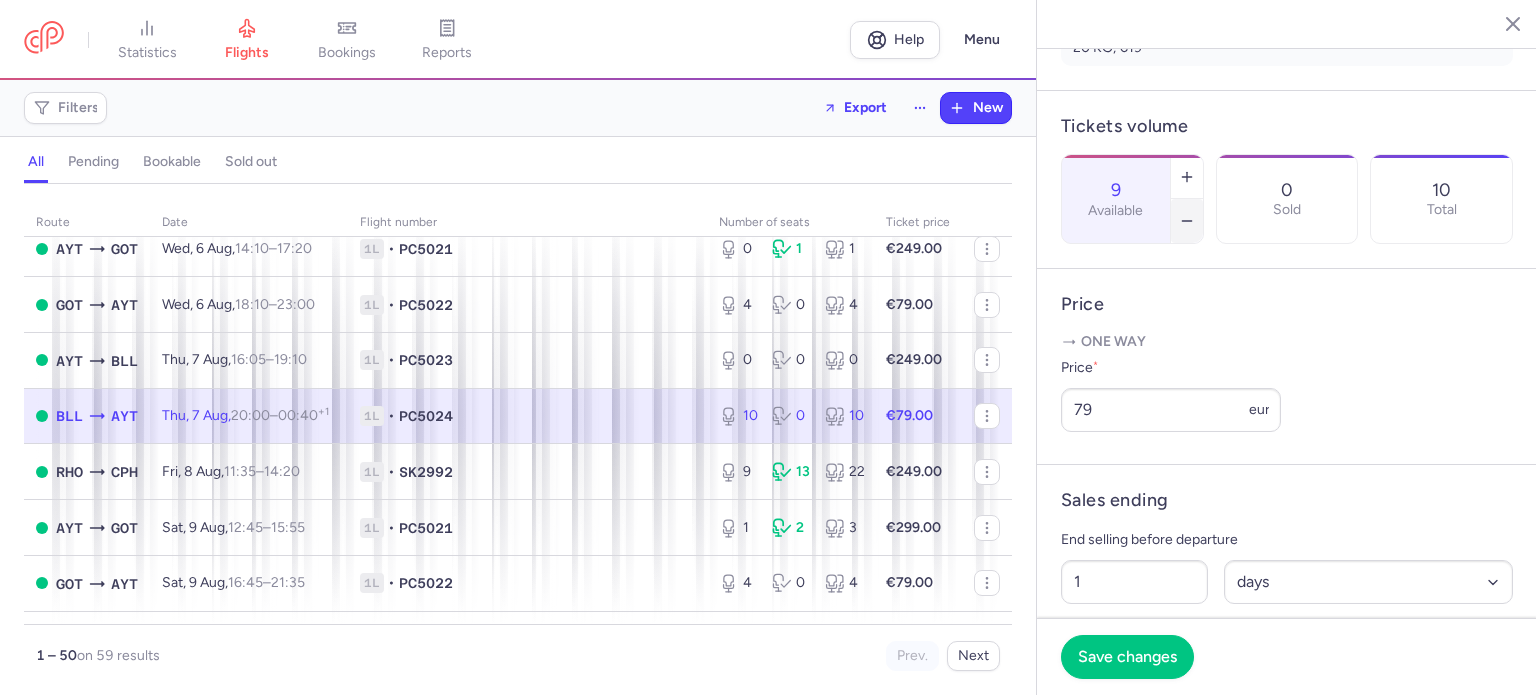 click 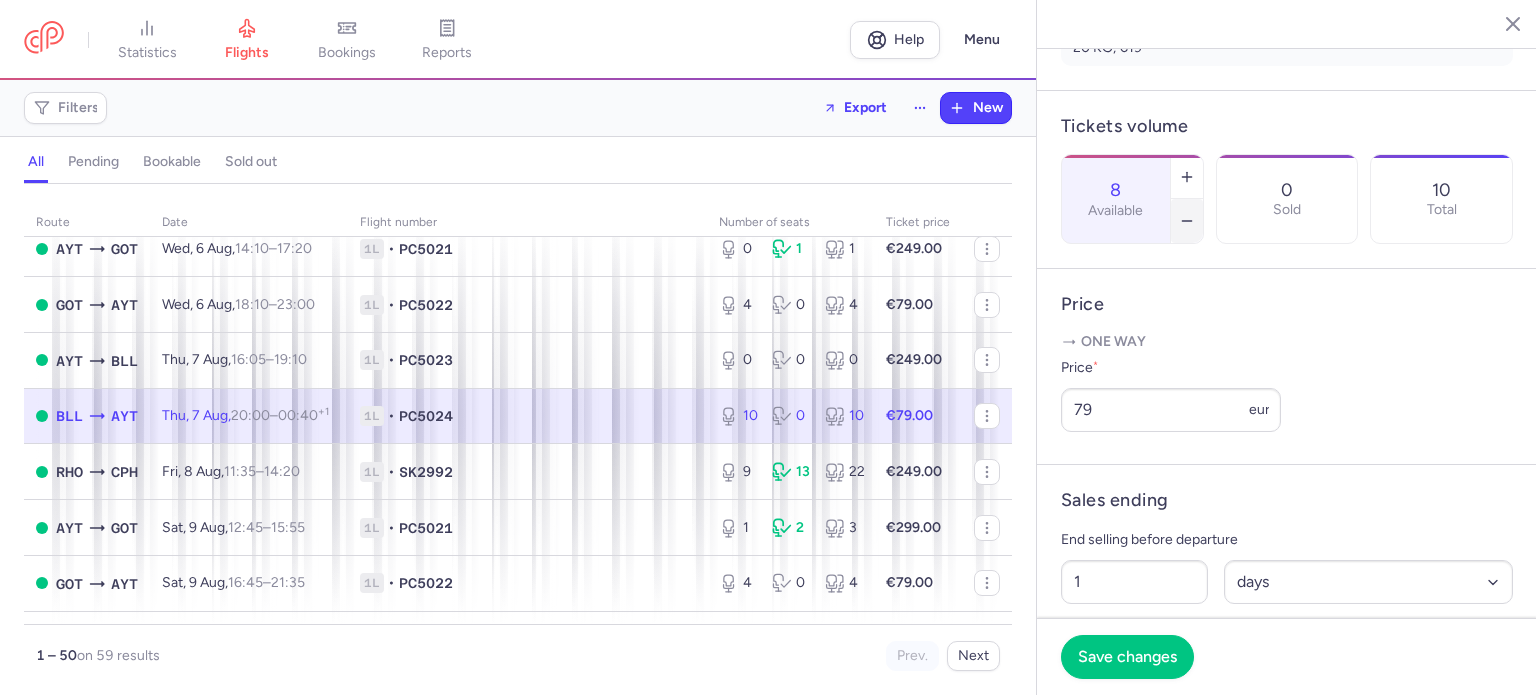 click 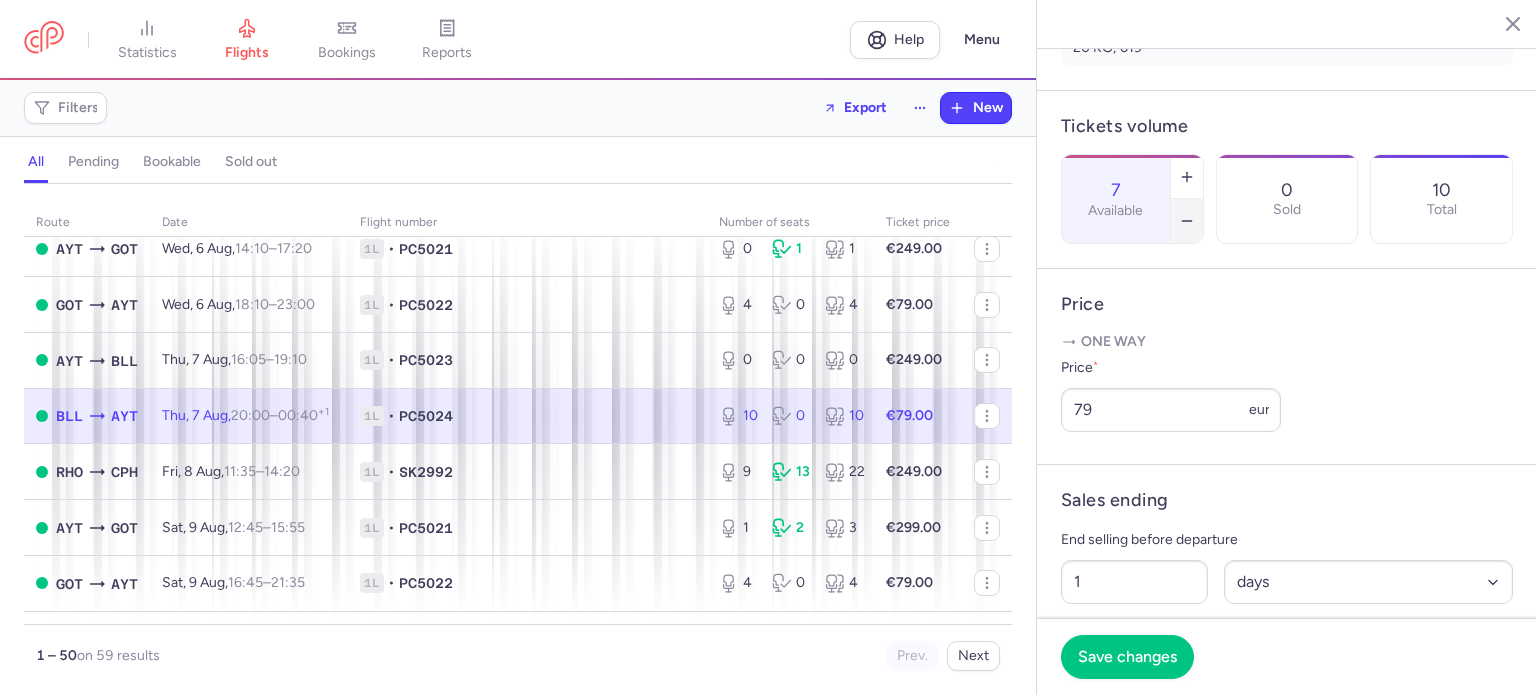 click 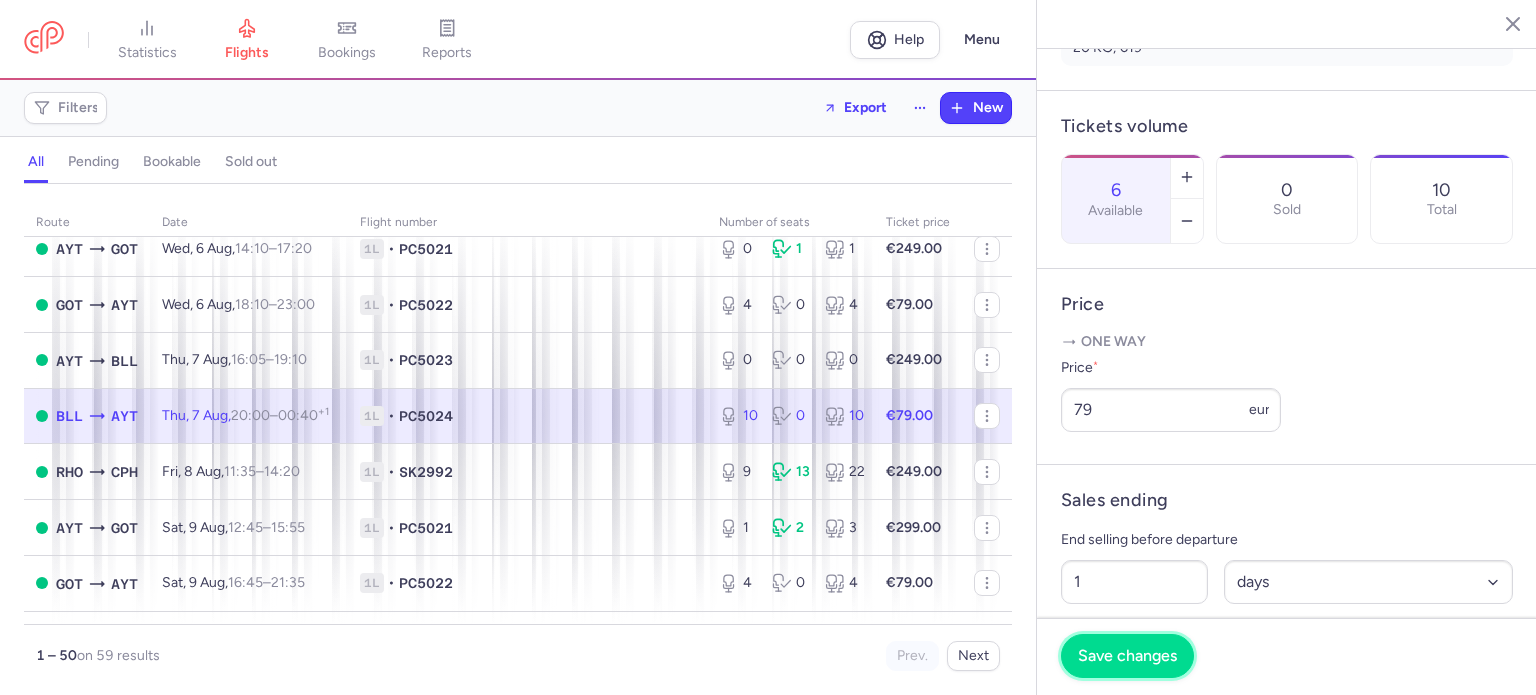 click on "Save changes" at bounding box center (1127, 656) 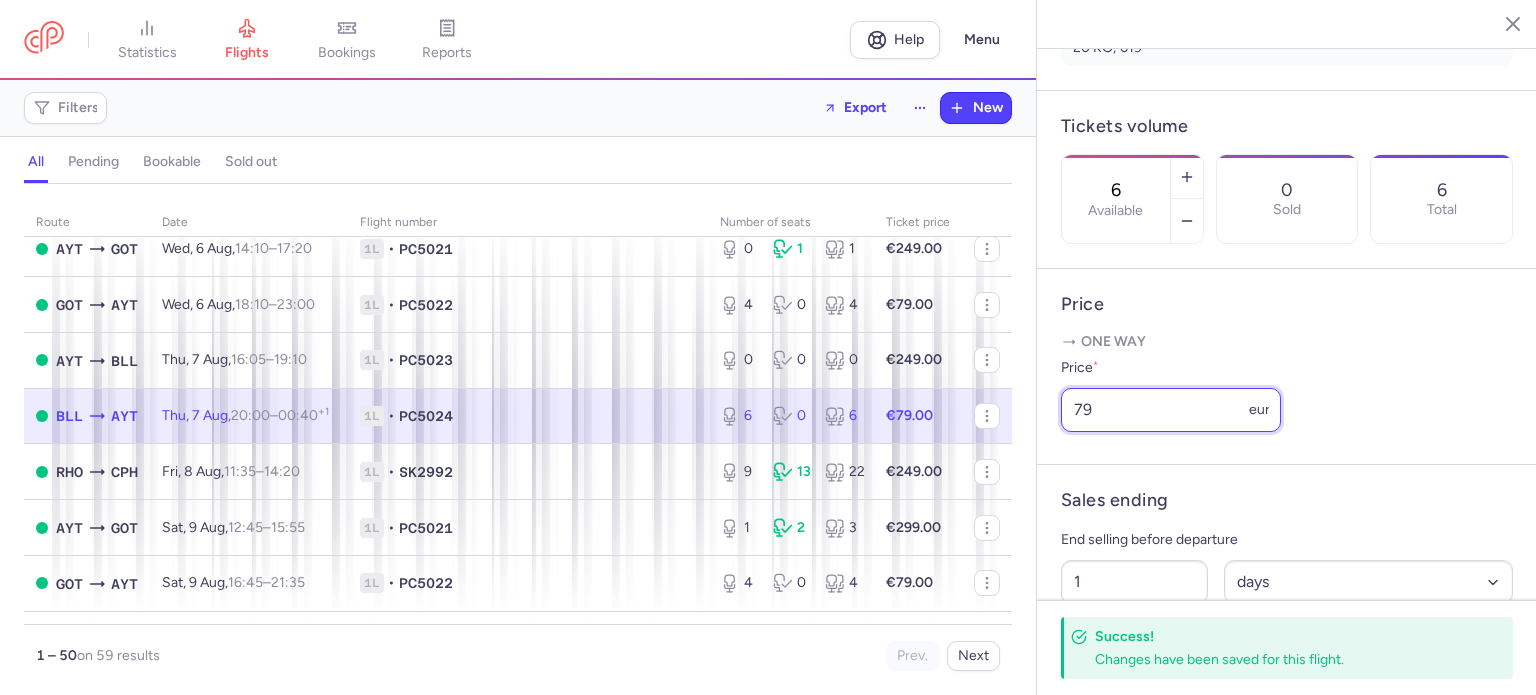 click on "79" at bounding box center [1171, 410] 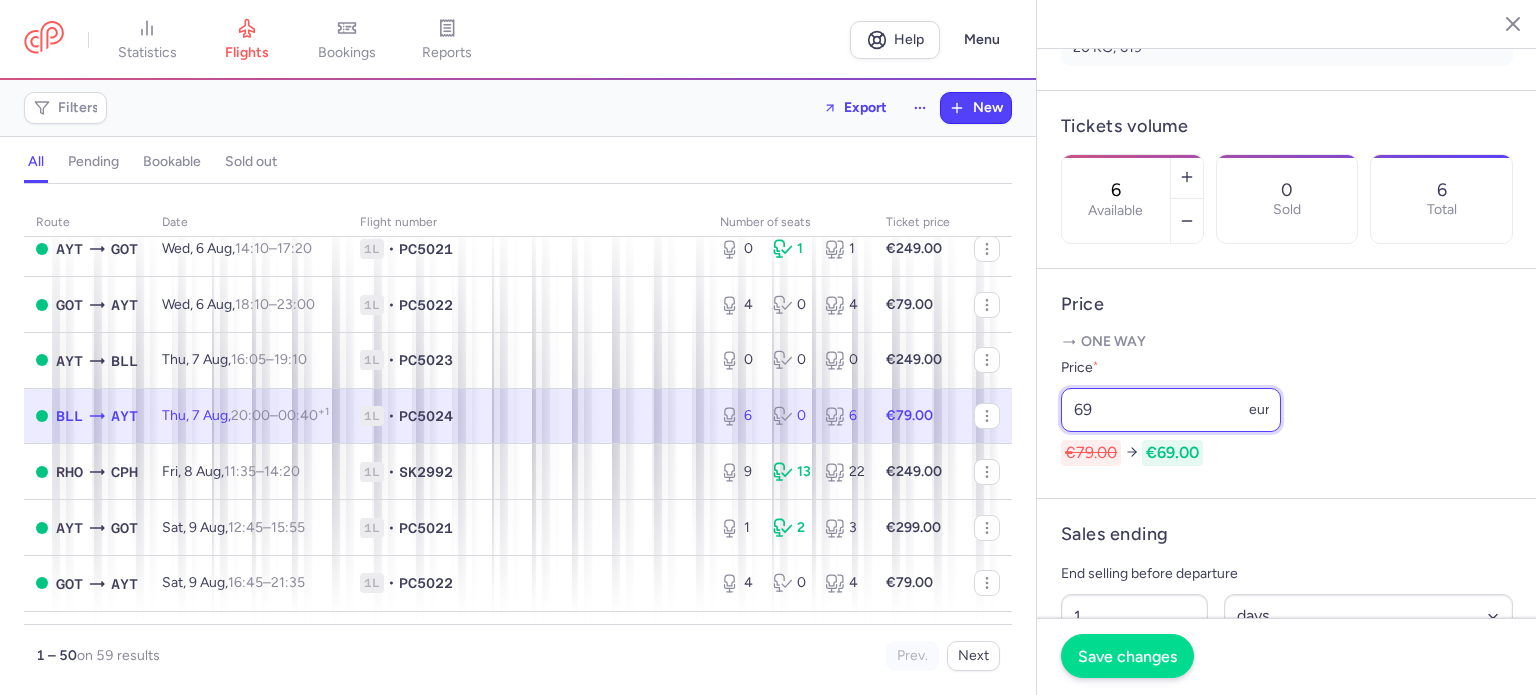 type on "69" 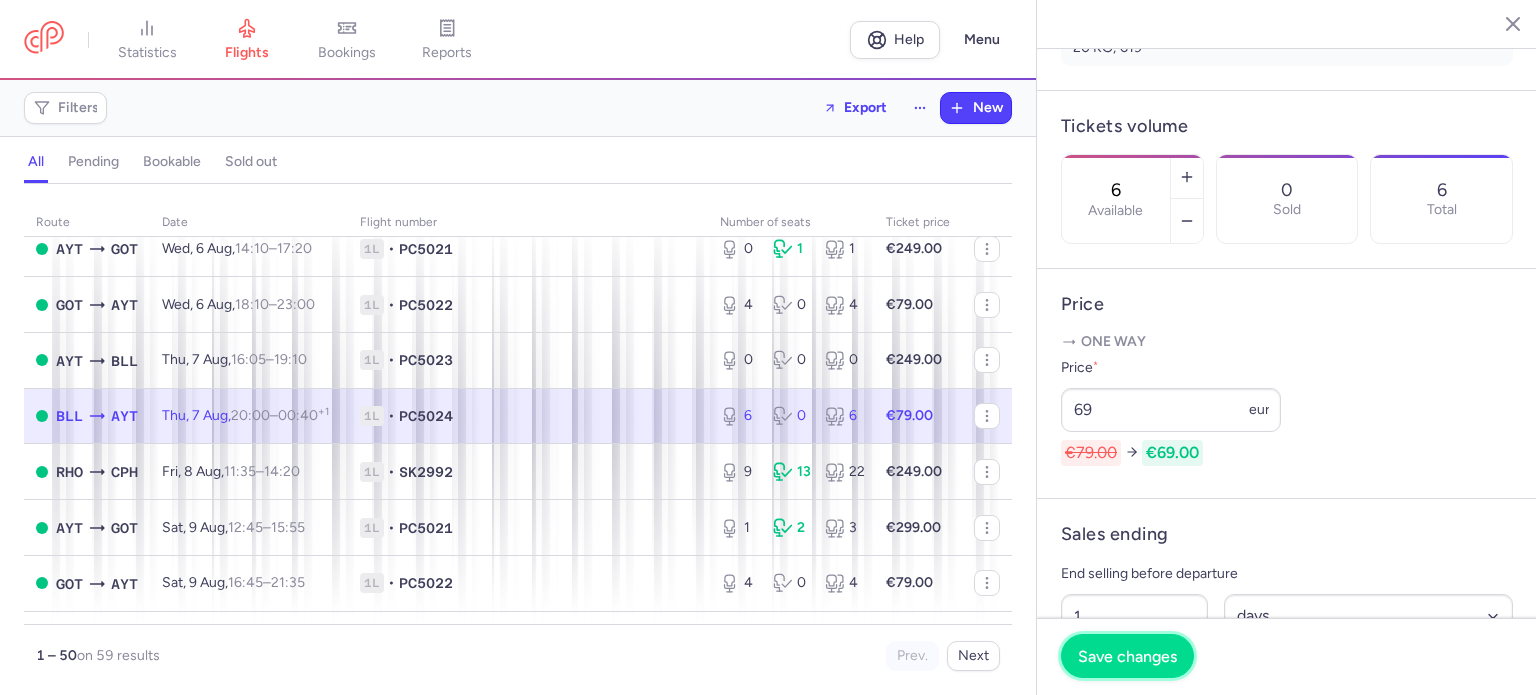 click on "Save changes" at bounding box center (1127, 656) 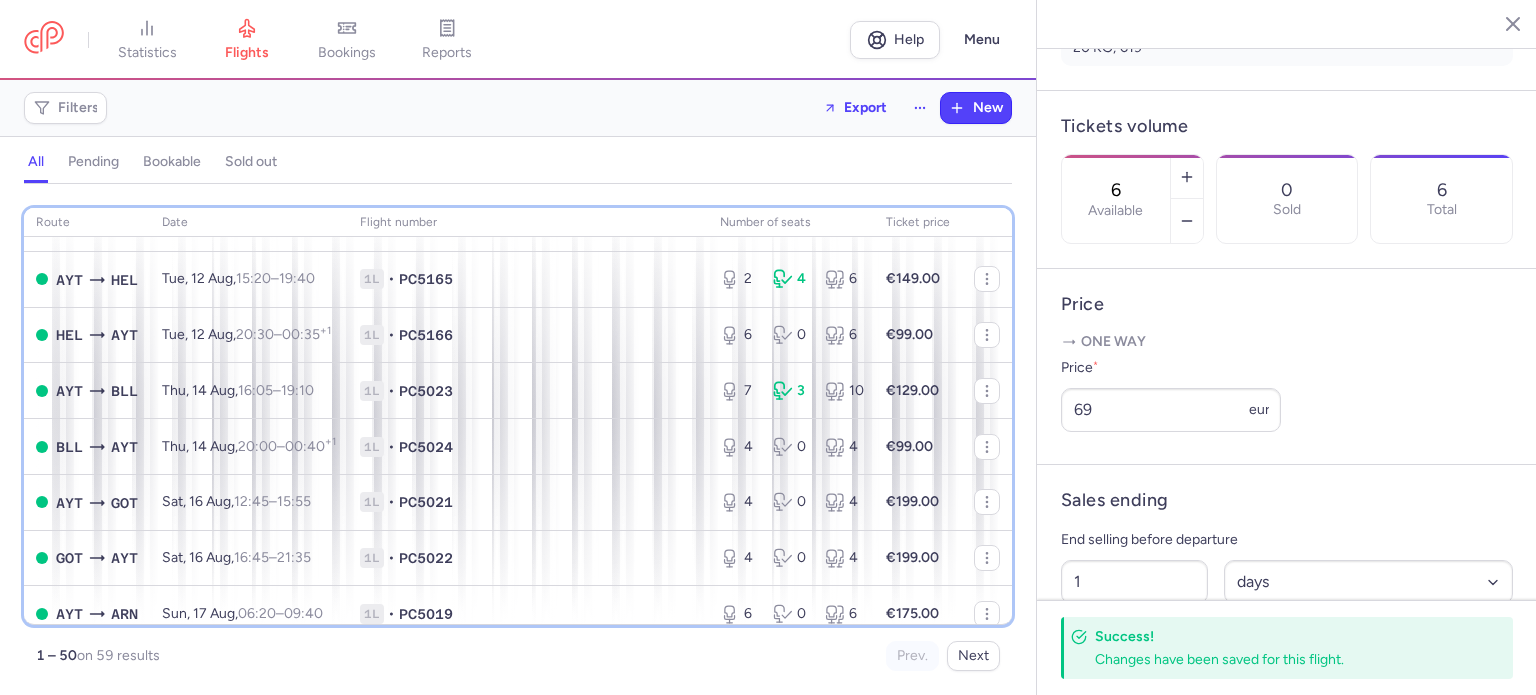 scroll, scrollTop: 1028, scrollLeft: 0, axis: vertical 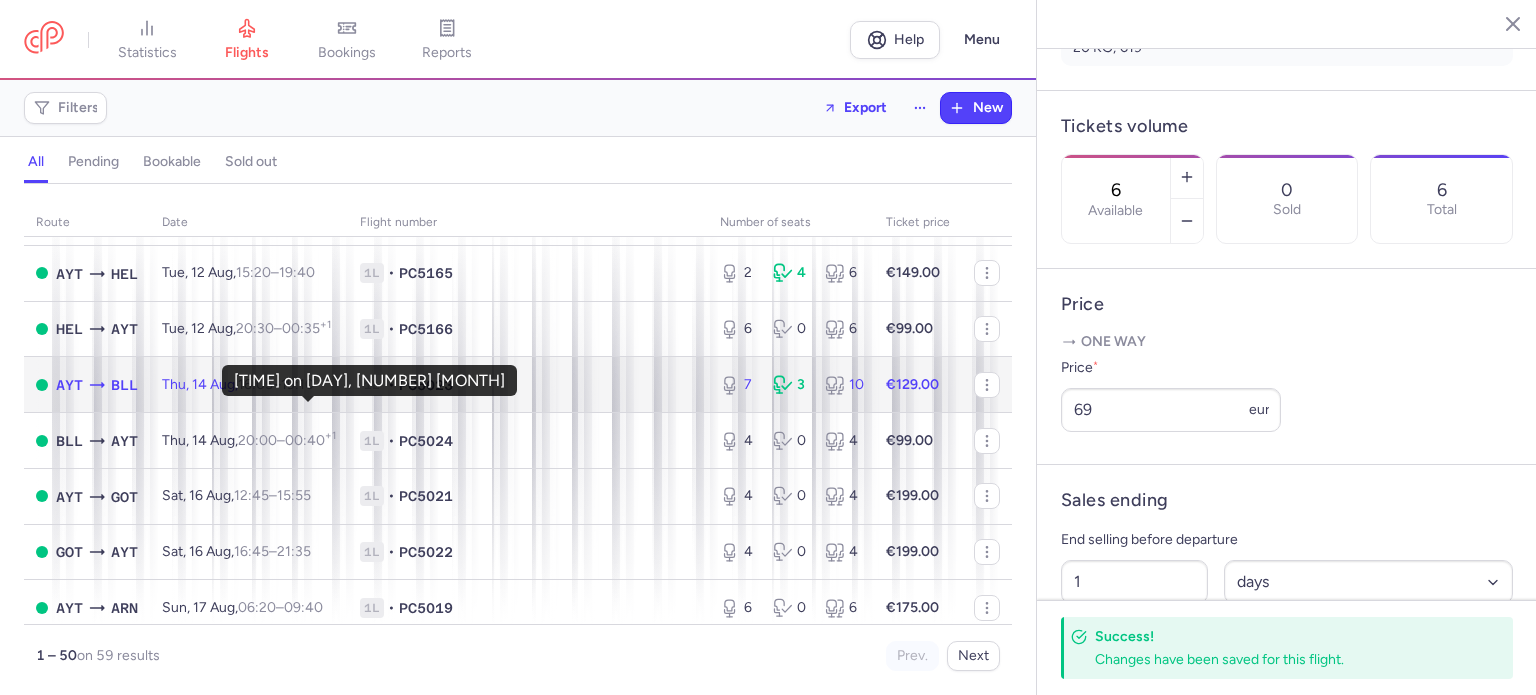 click on "19:10  +0" at bounding box center (297, 384) 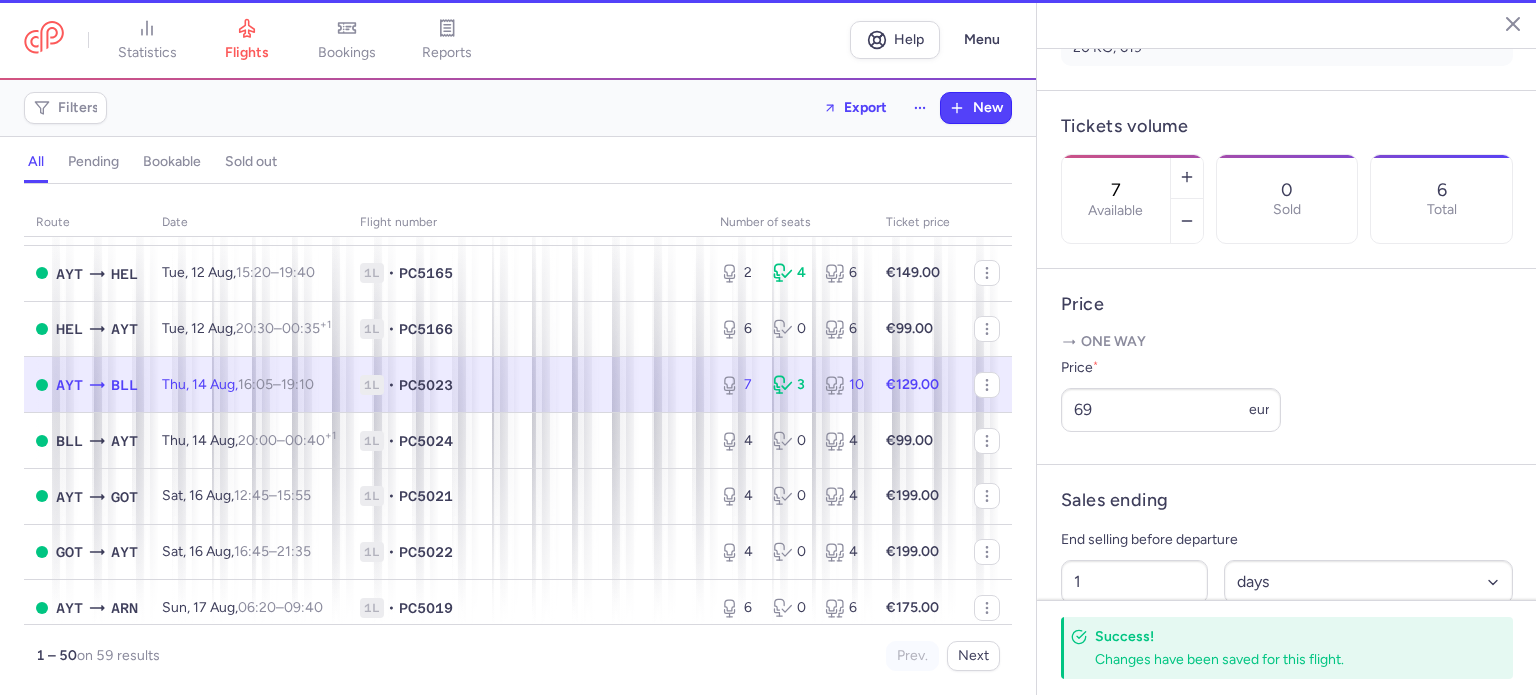 scroll, scrollTop: 543, scrollLeft: 0, axis: vertical 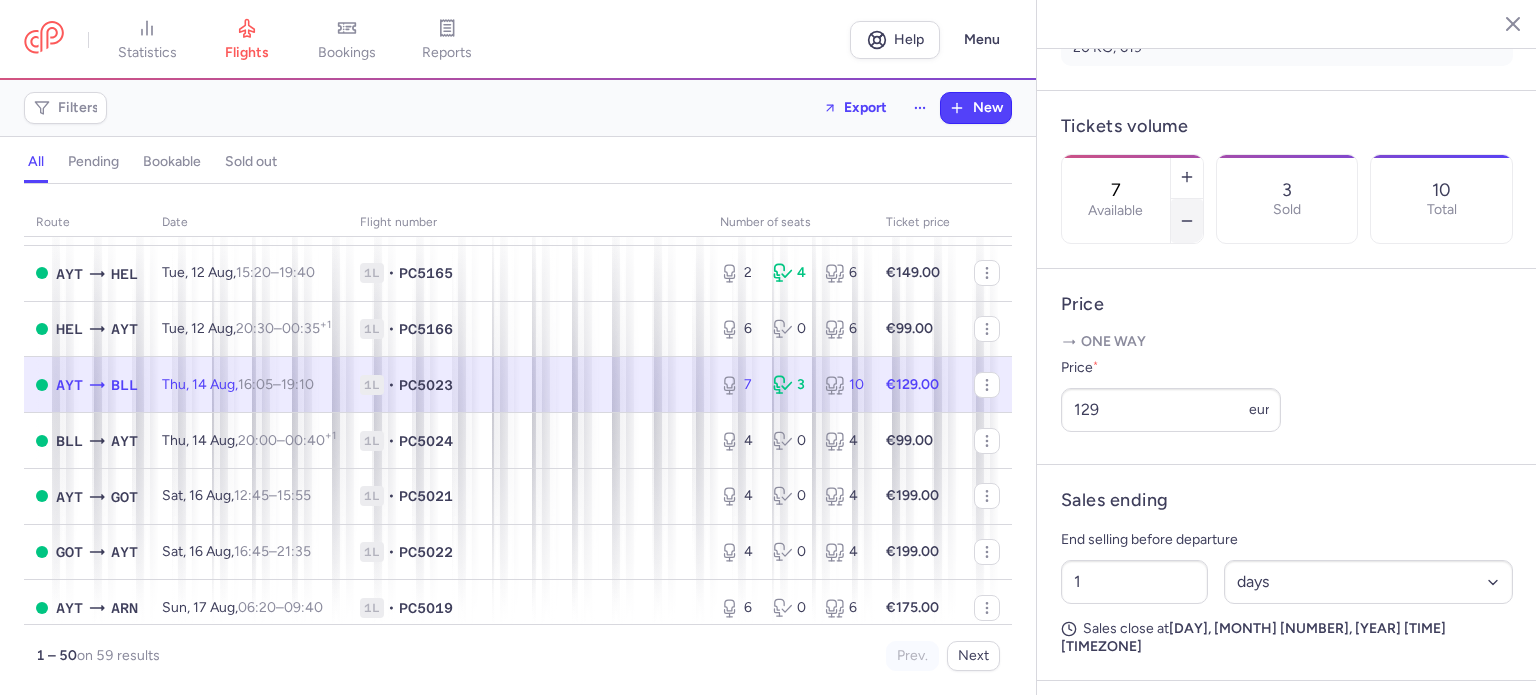 click 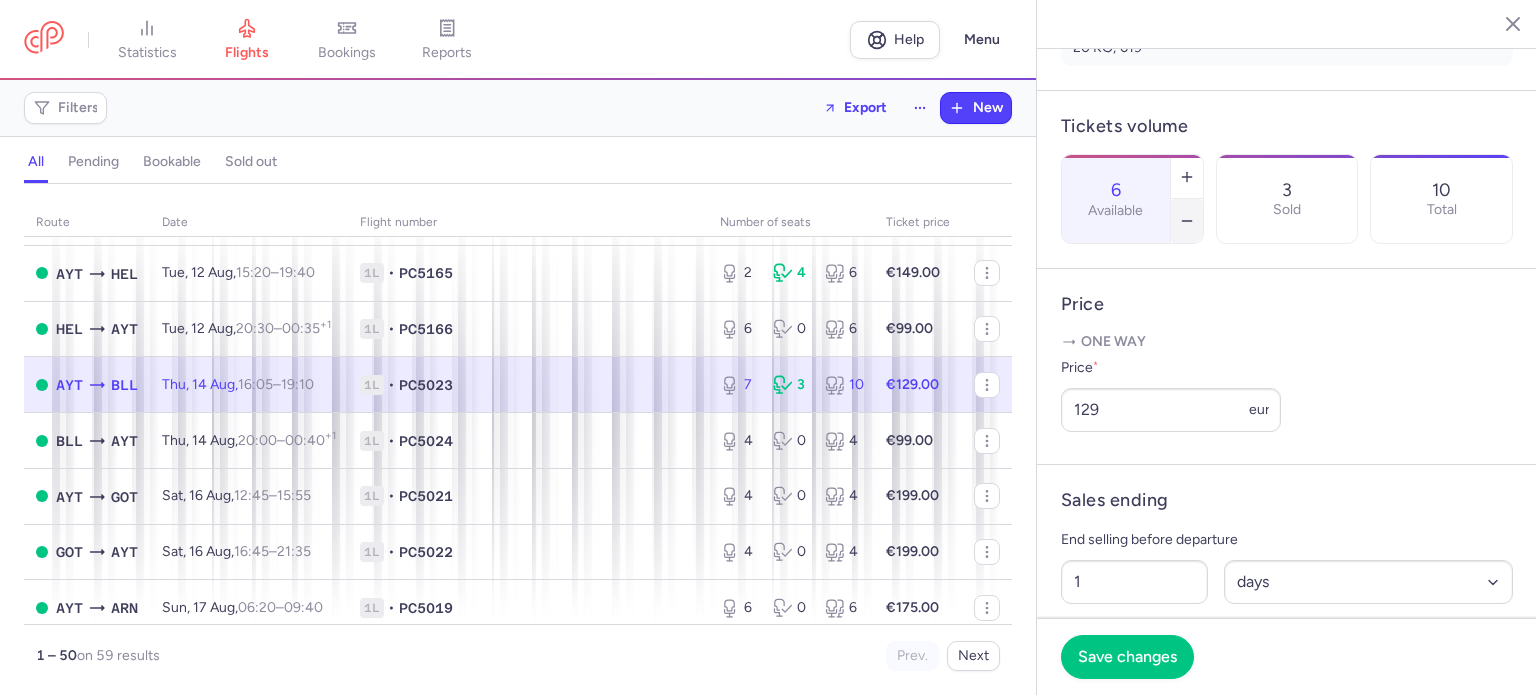 click 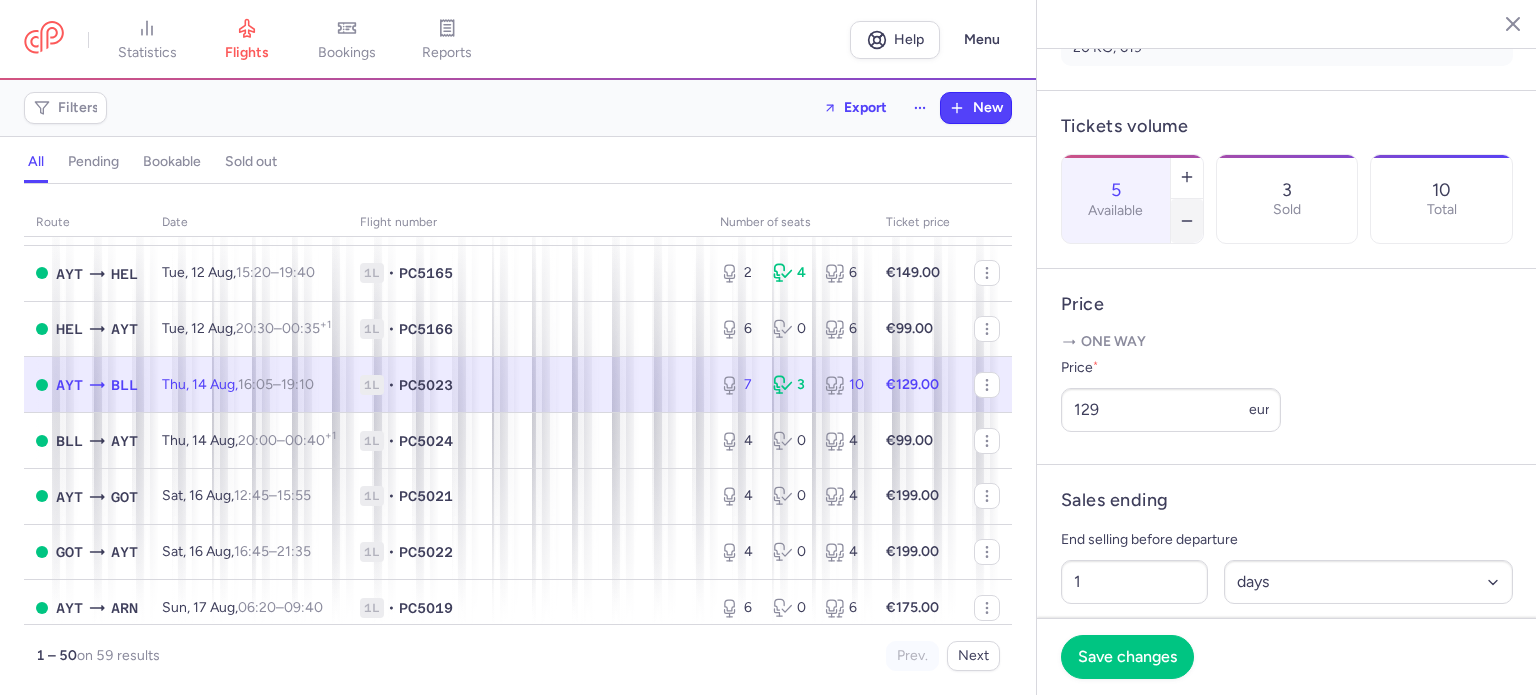 click 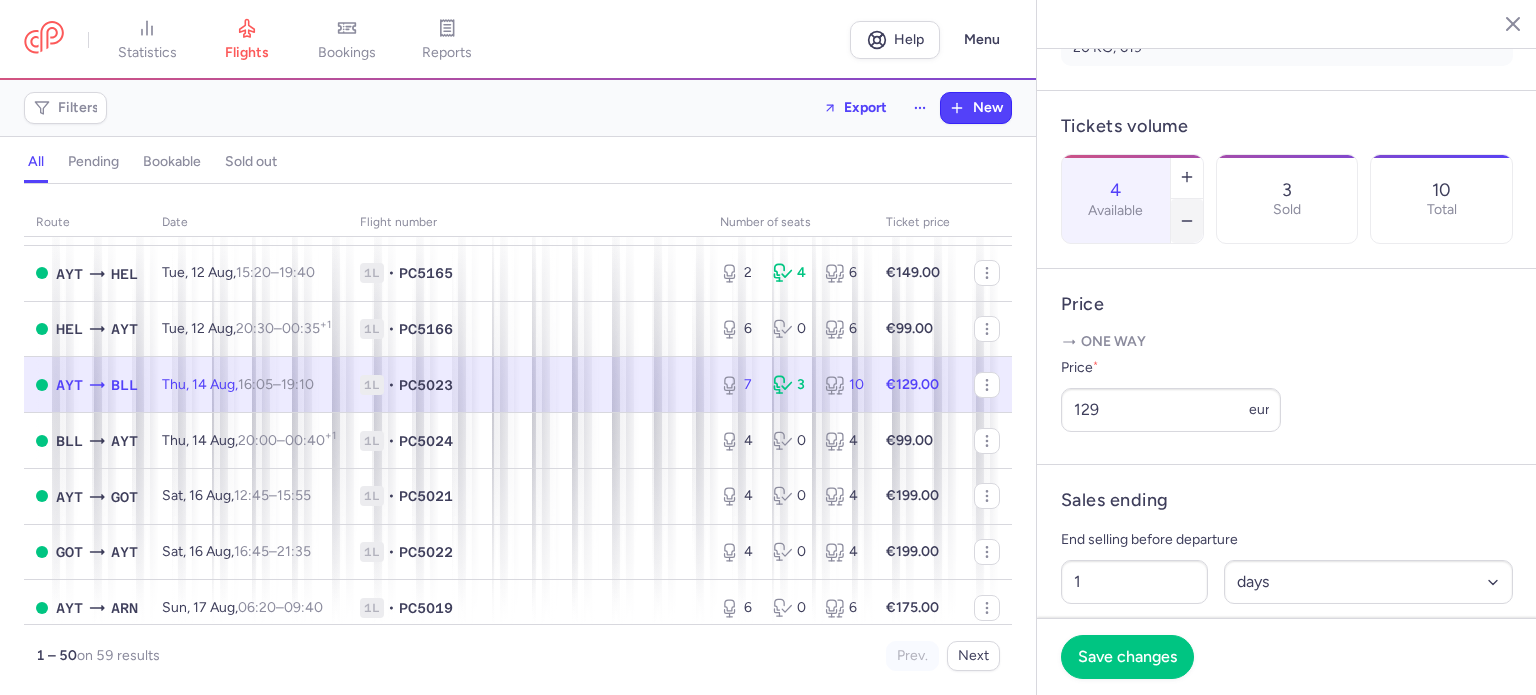 click 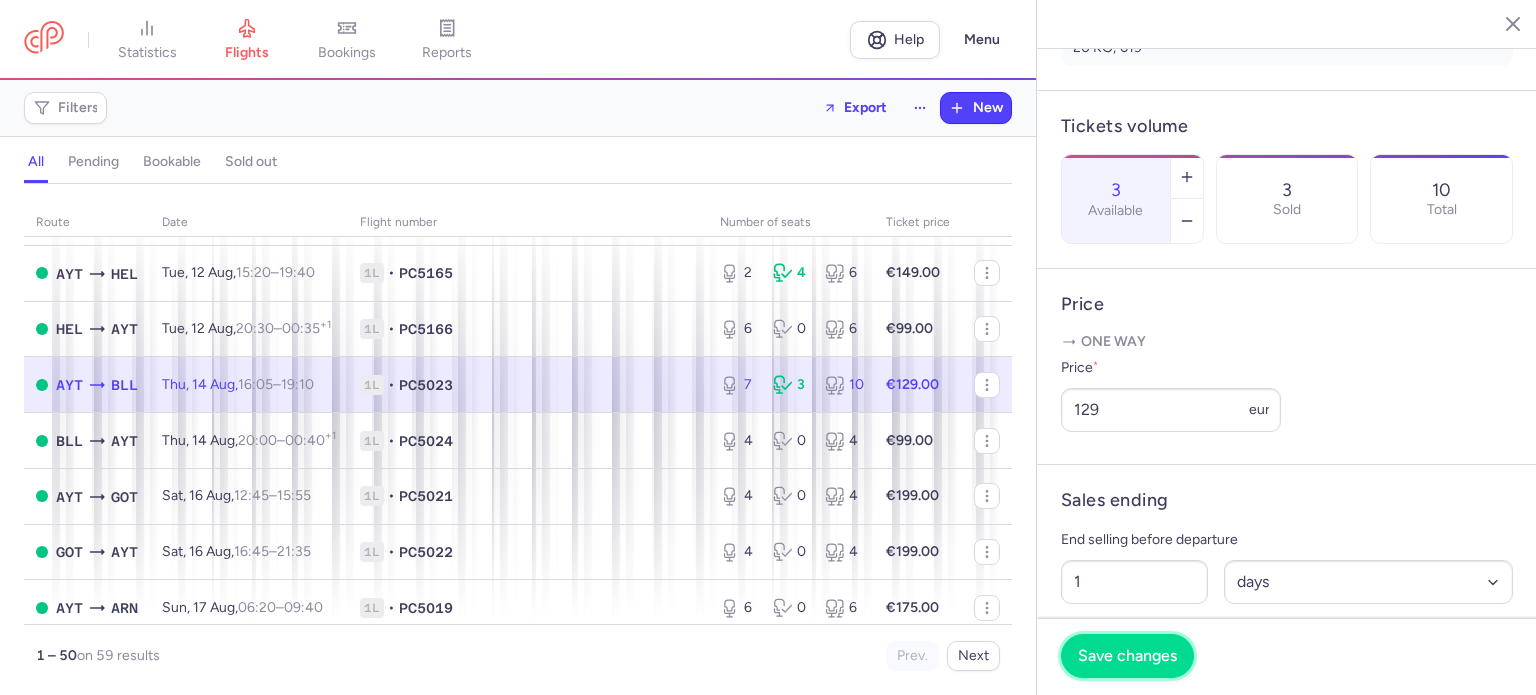 click on "Save changes" at bounding box center [1127, 656] 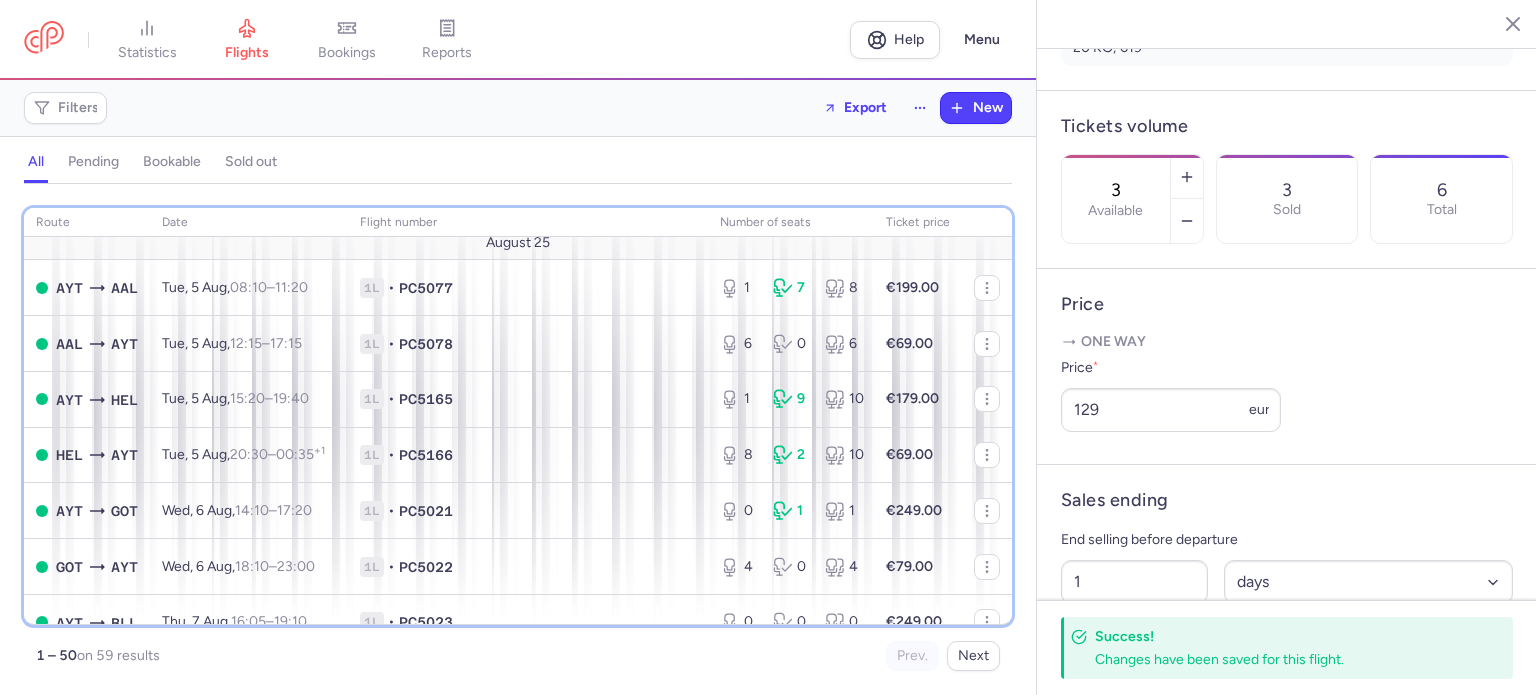 scroll, scrollTop: 0, scrollLeft: 0, axis: both 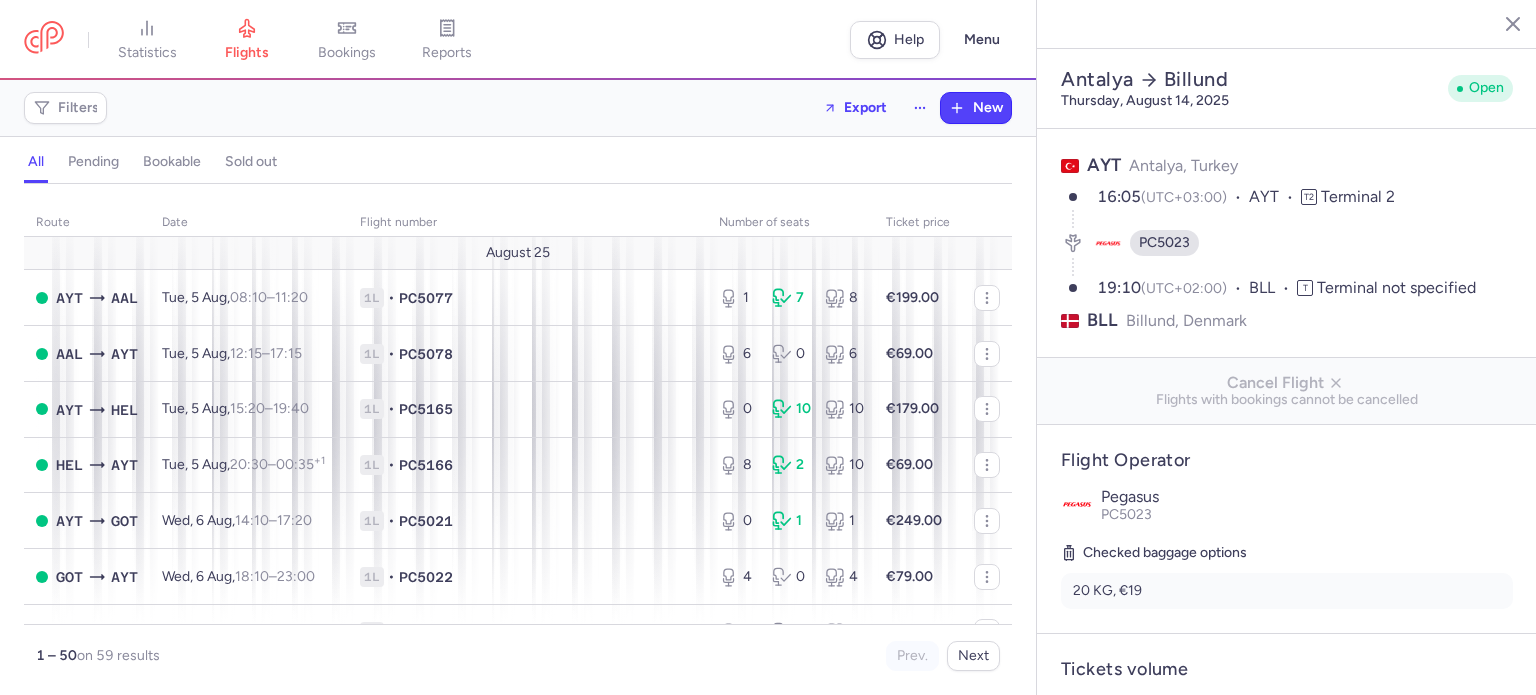 select on "days" 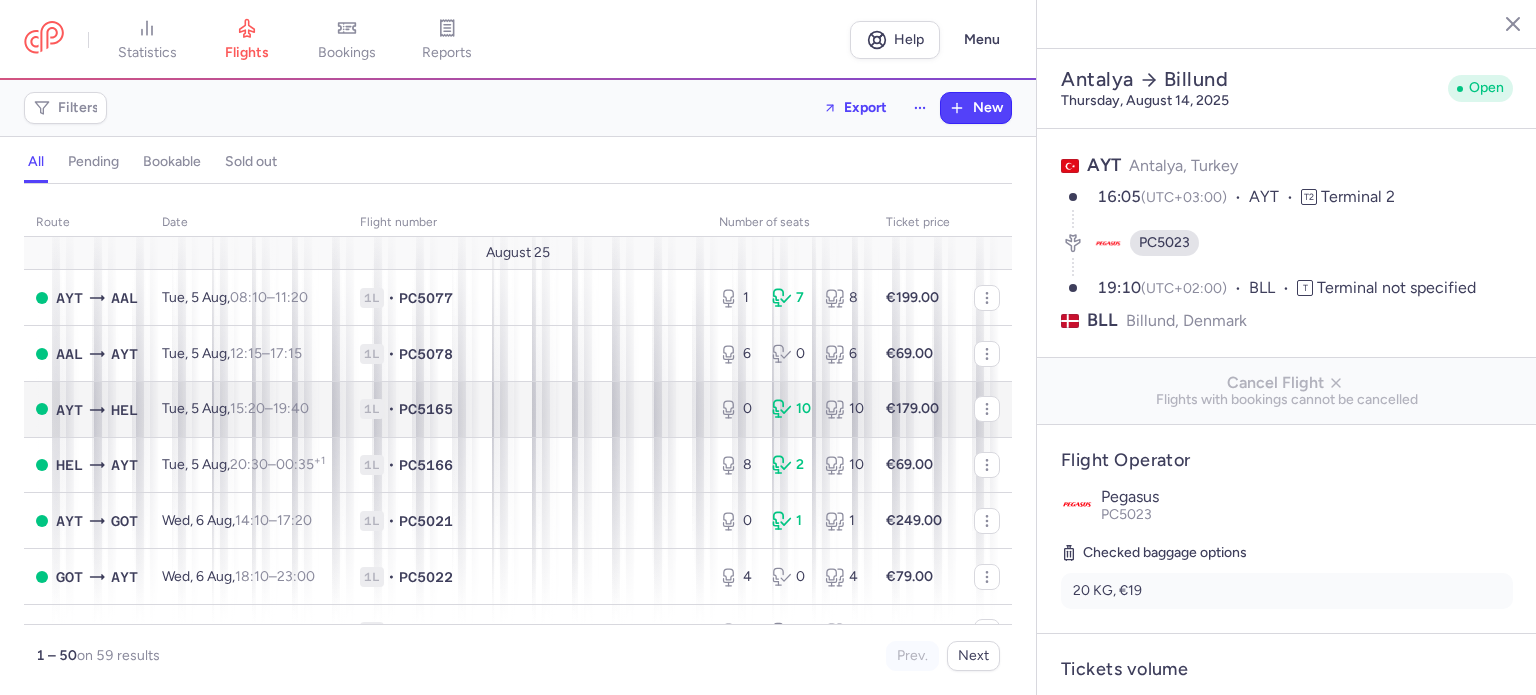scroll, scrollTop: 0, scrollLeft: 0, axis: both 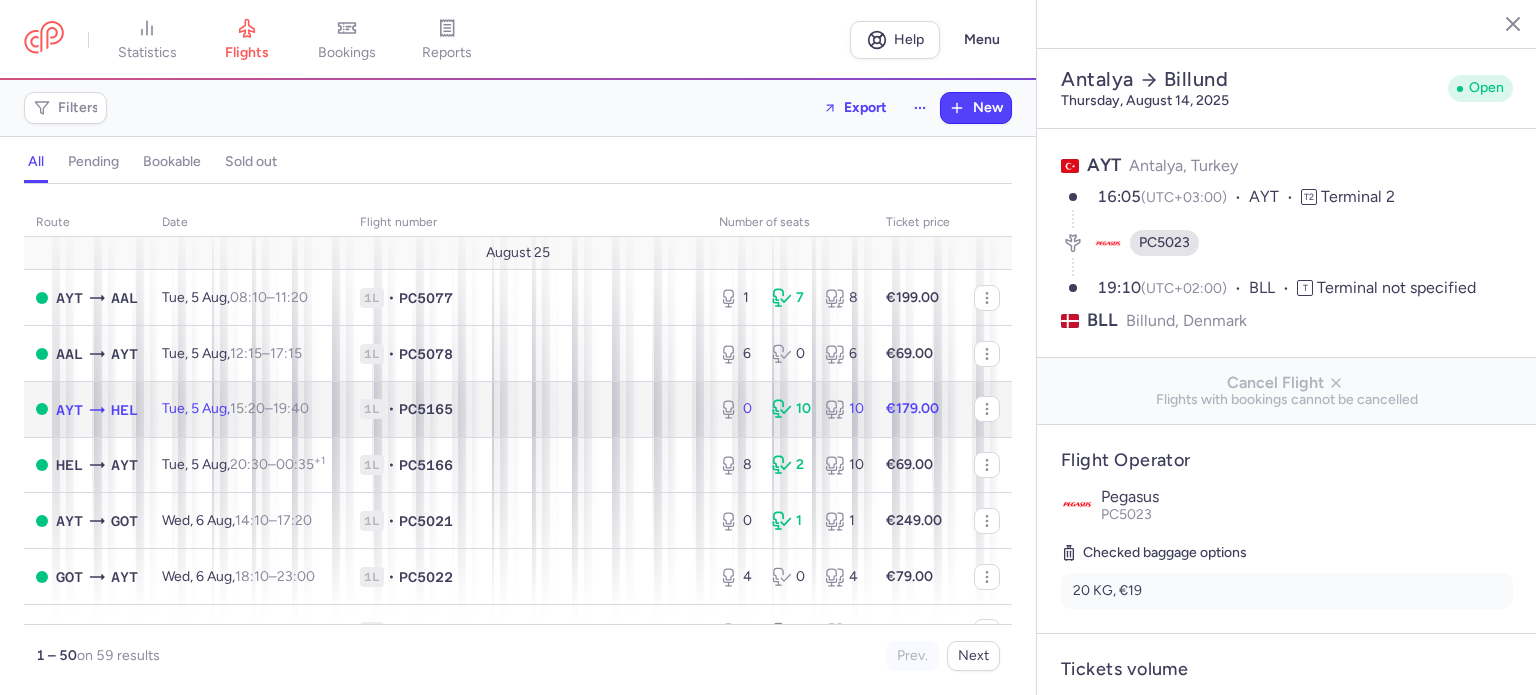 click 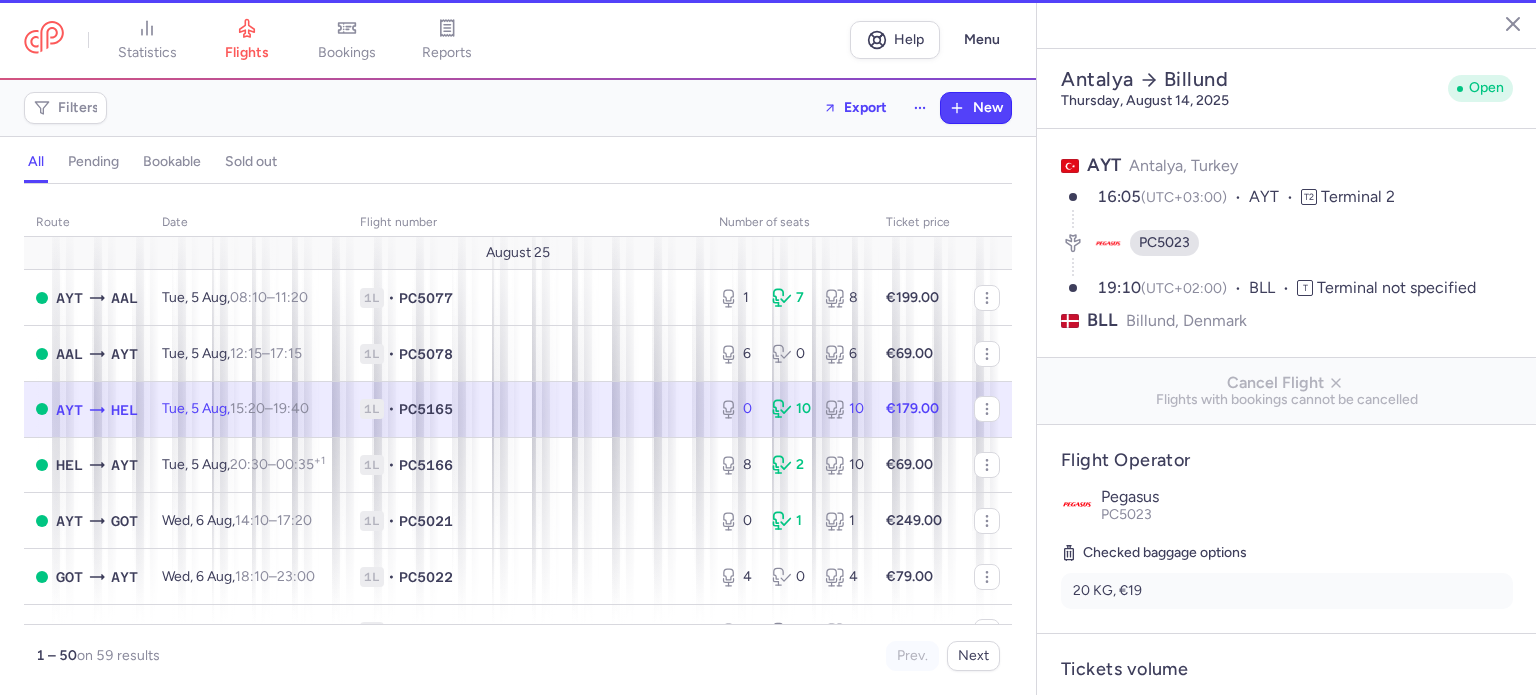 type on "0" 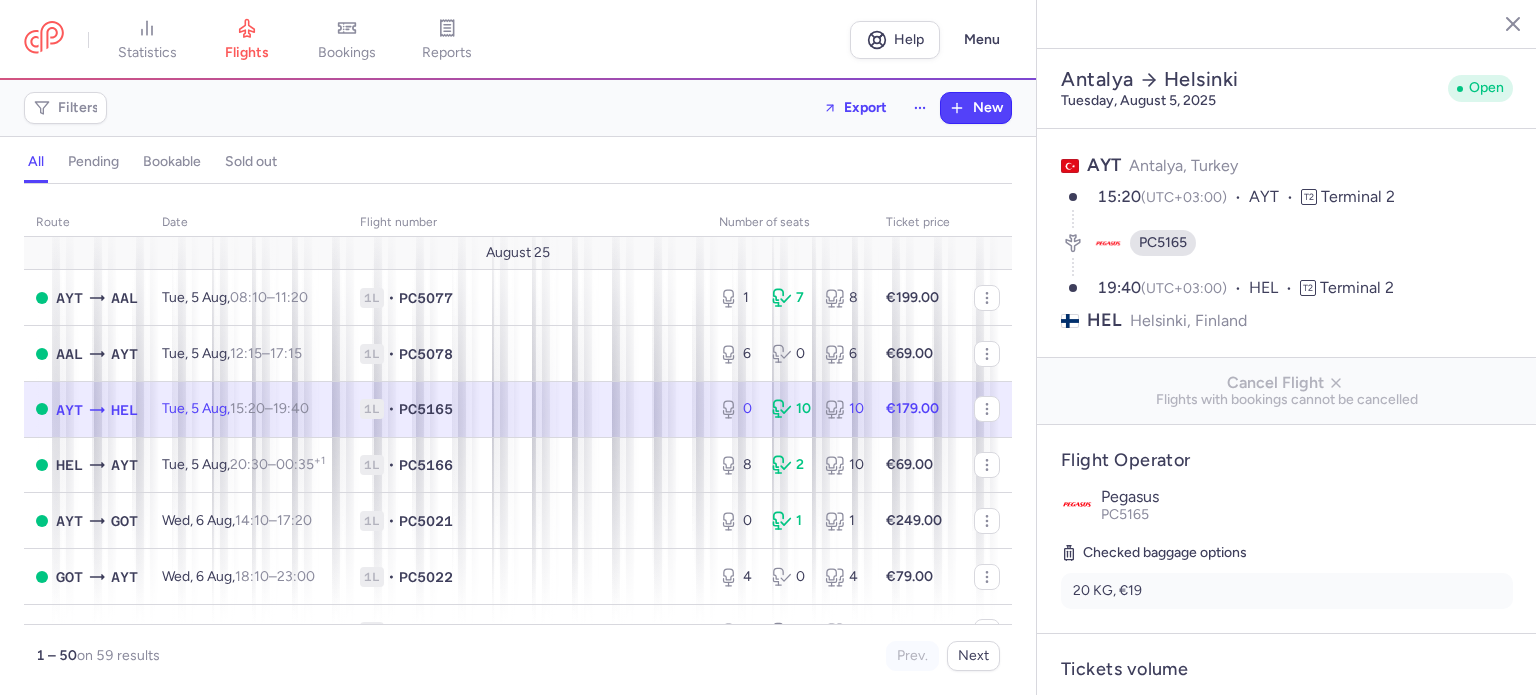 click 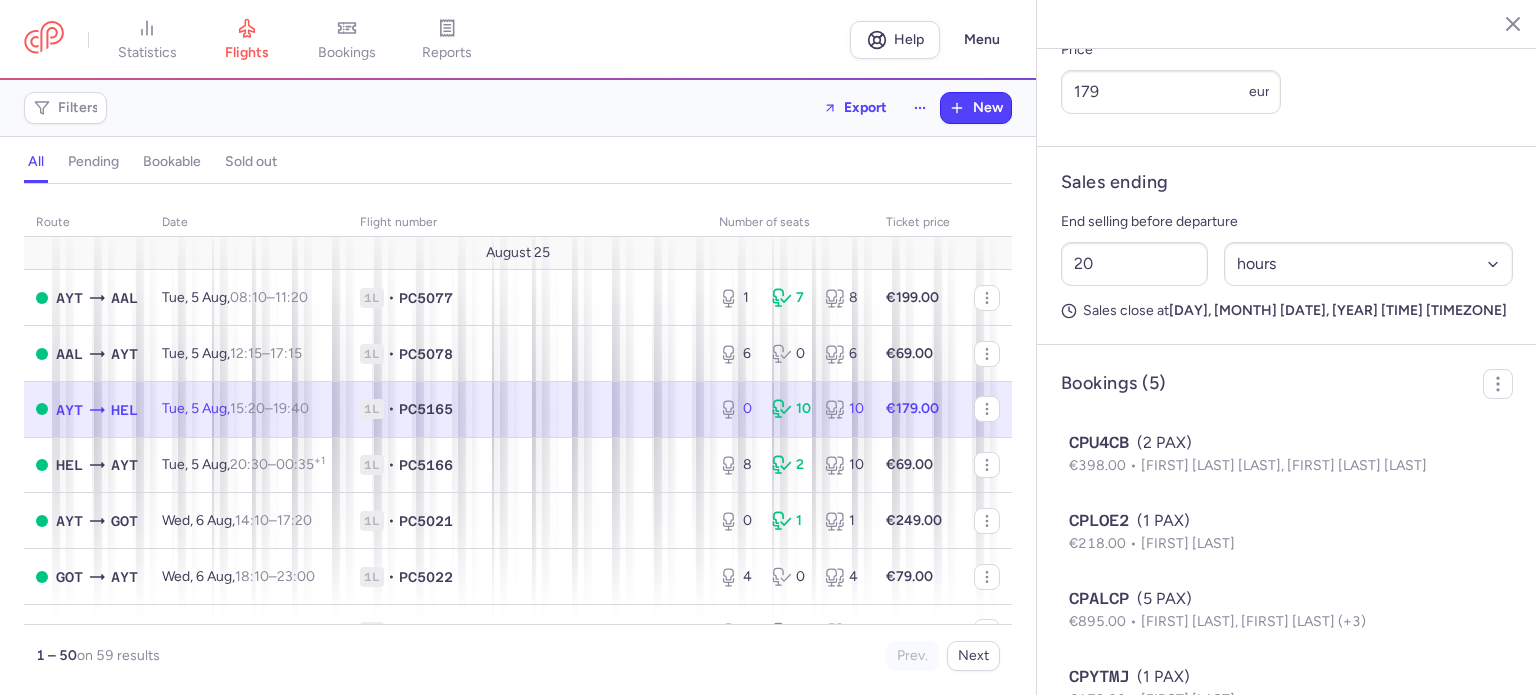 scroll, scrollTop: 848, scrollLeft: 0, axis: vertical 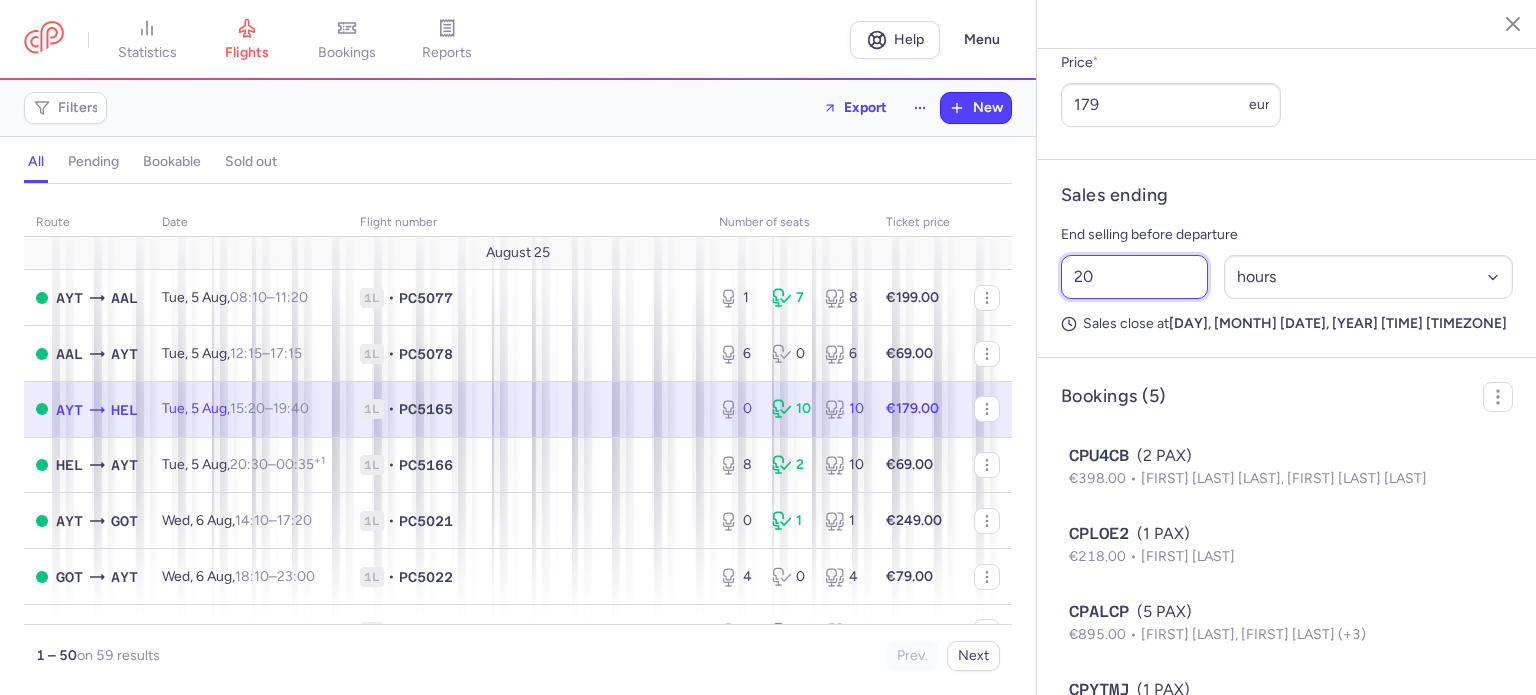 click on "20" at bounding box center (1134, 277) 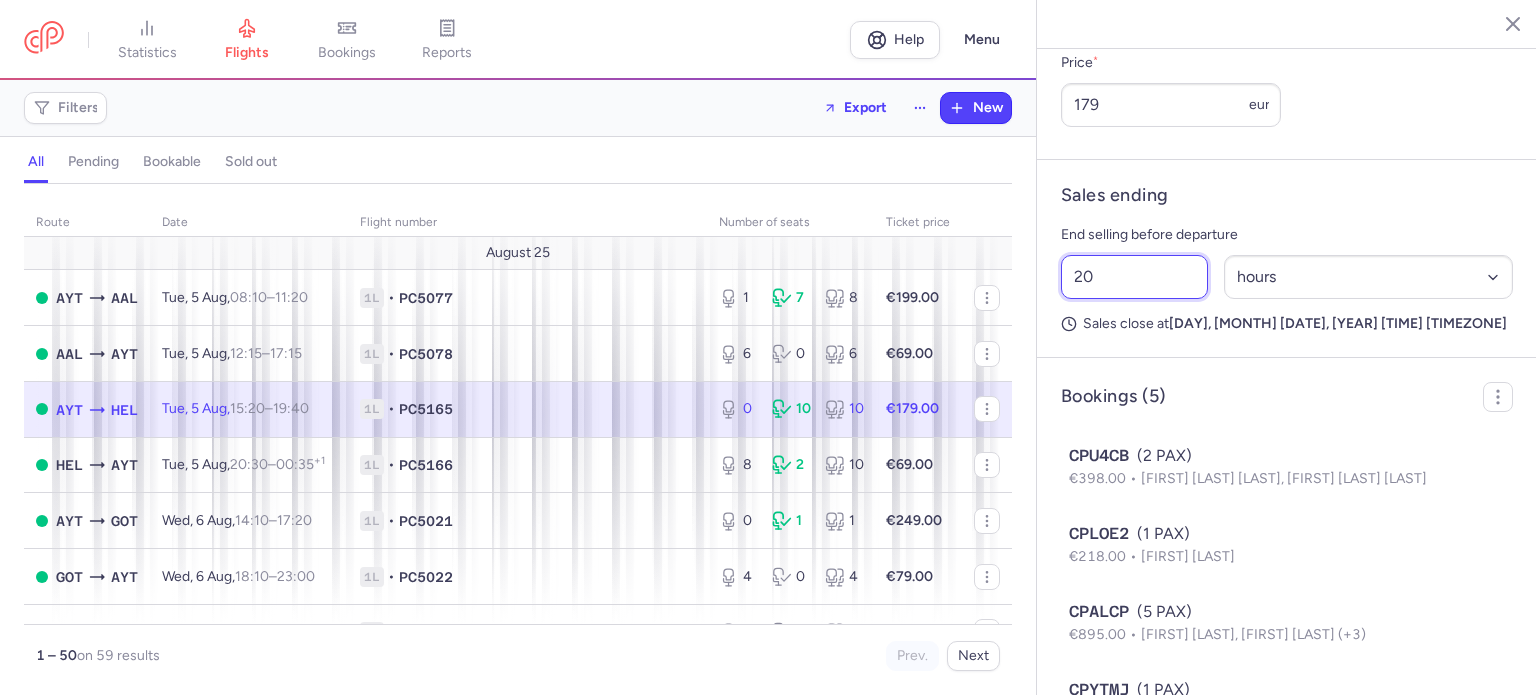 type on "2" 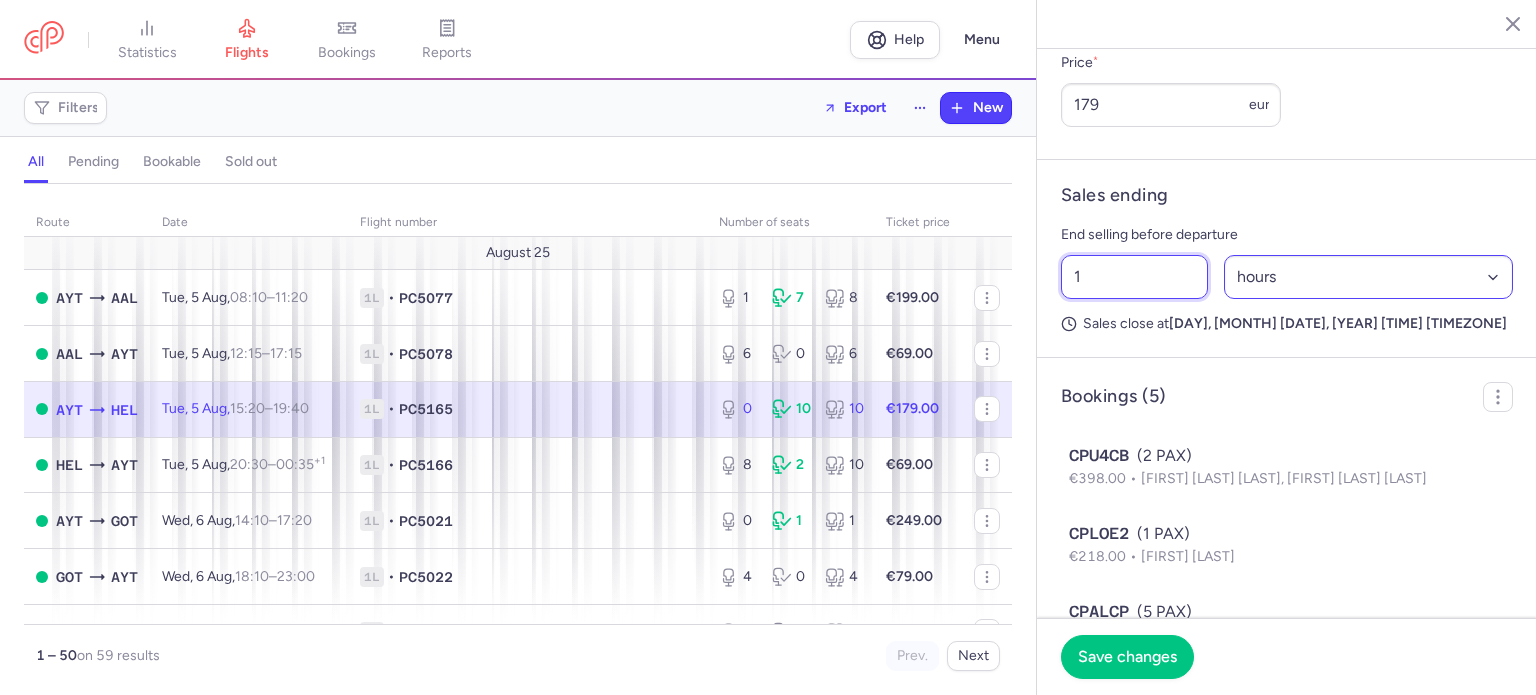 type on "1" 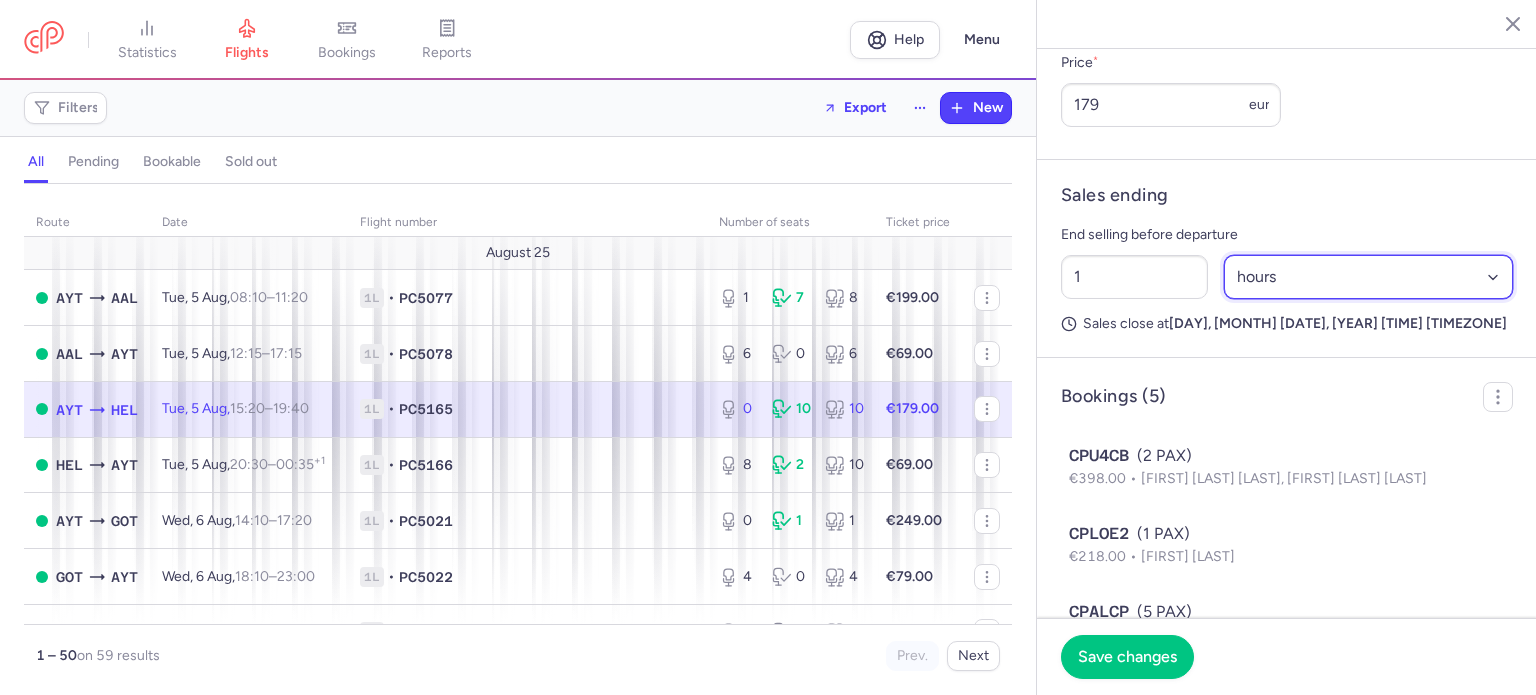 click on "Select an option hours days" at bounding box center [1369, 277] 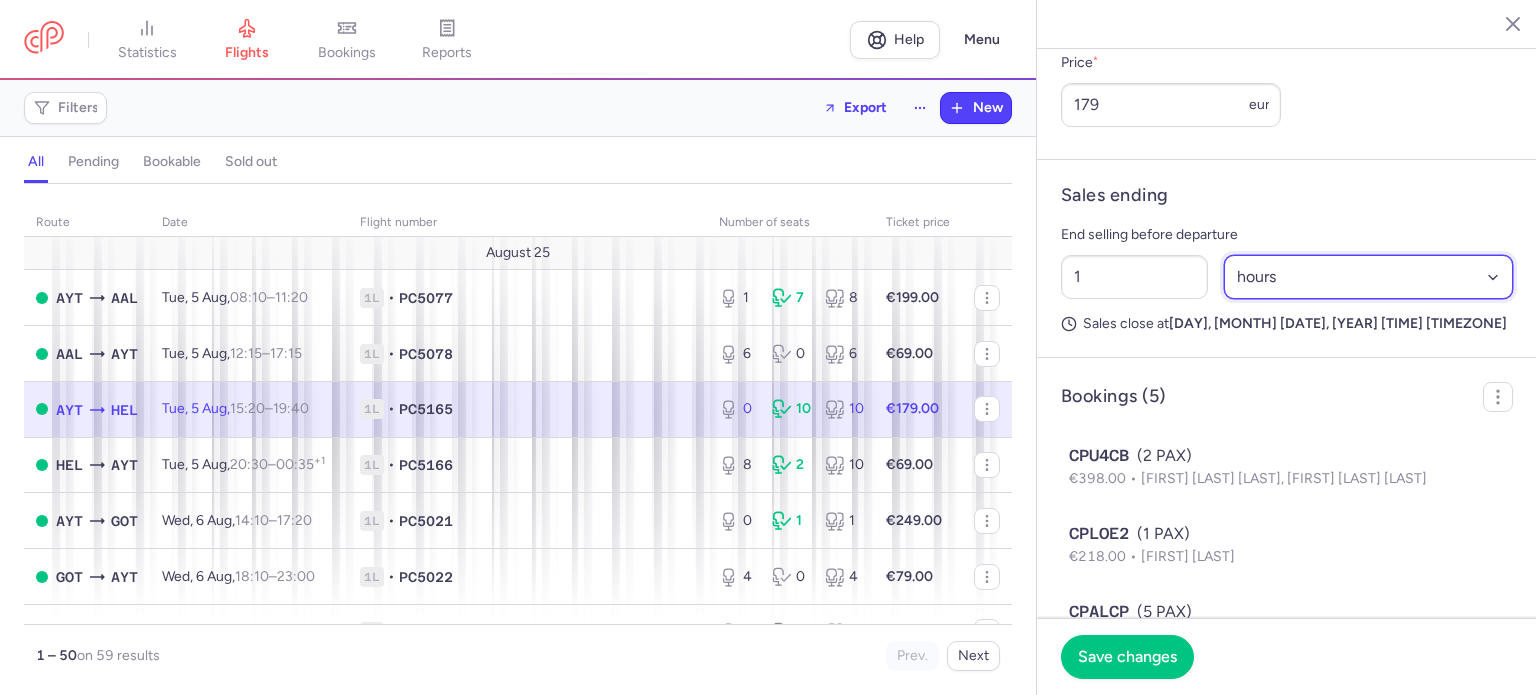 select on "days" 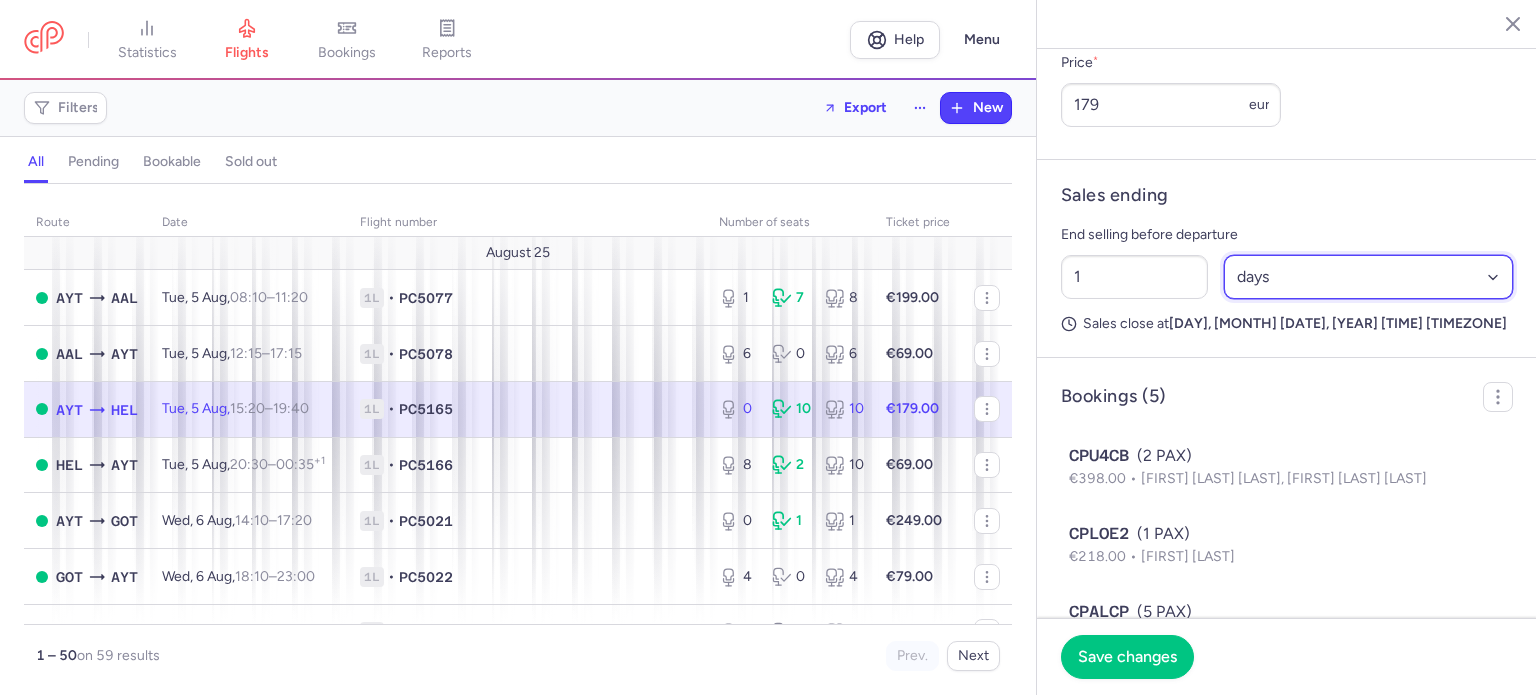 click on "Select an option hours days" at bounding box center [1369, 277] 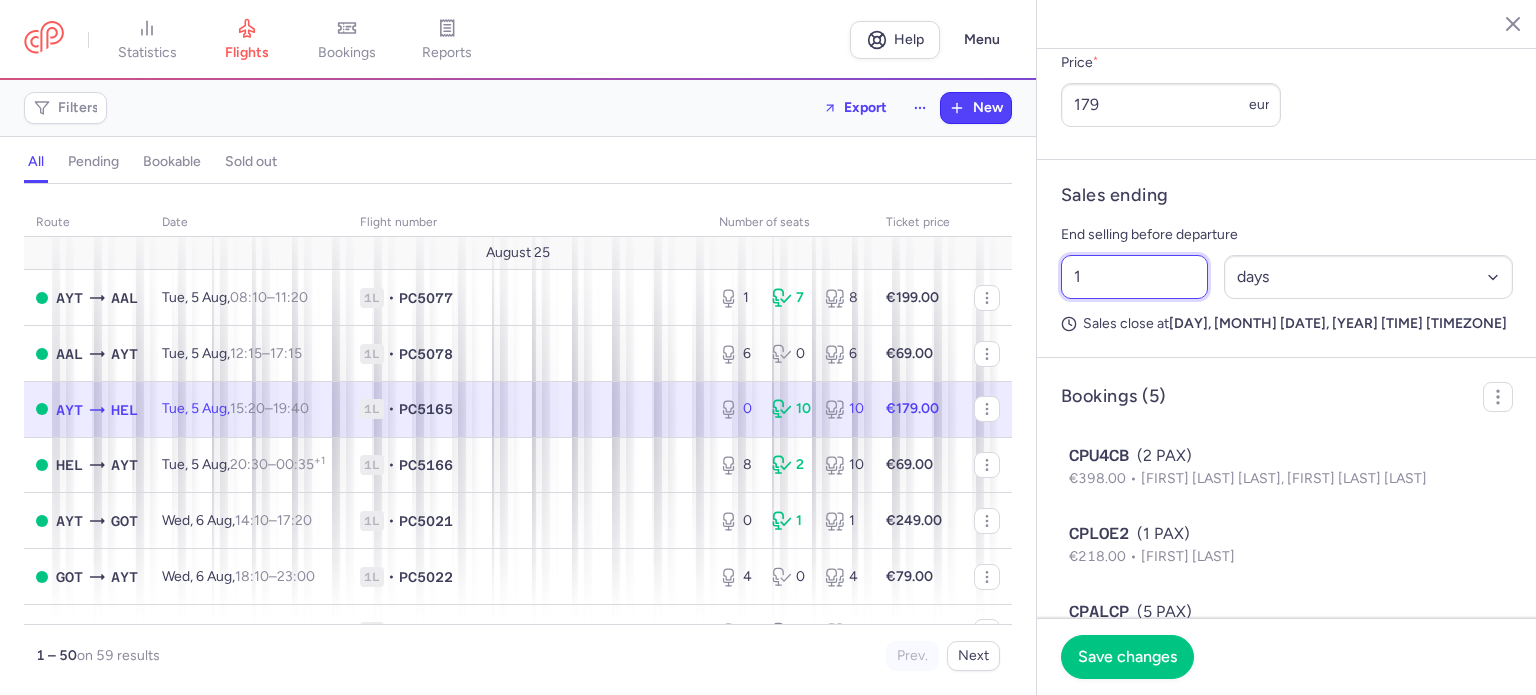 click on "1" at bounding box center [1134, 277] 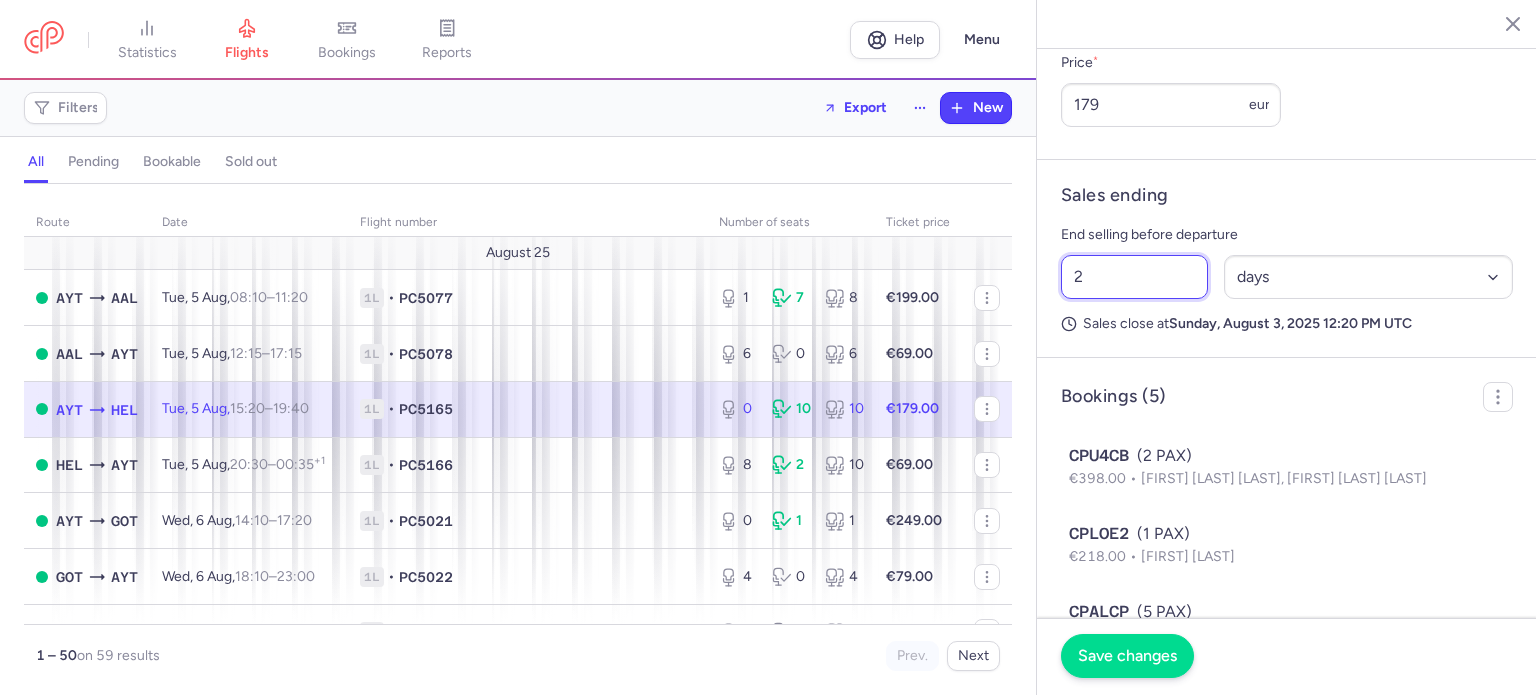 type on "2" 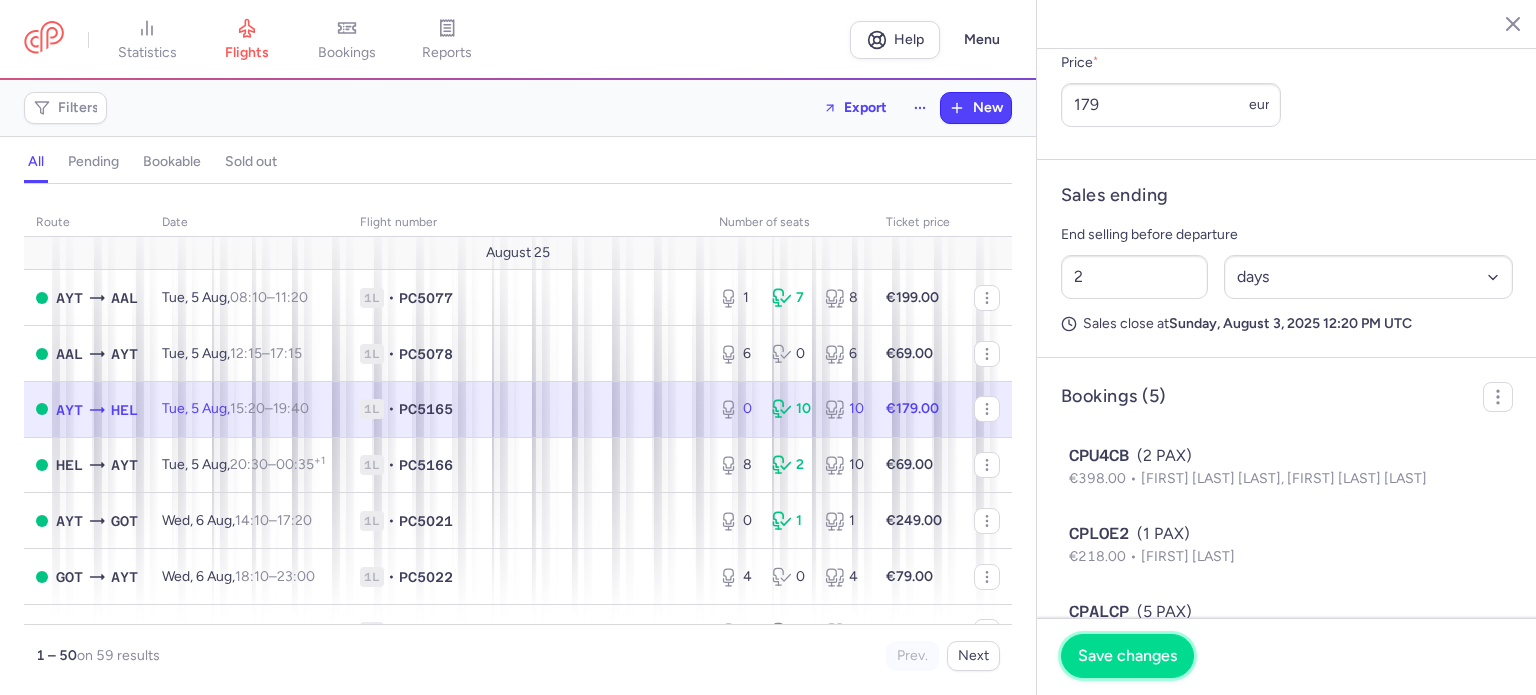 click on "Save changes" at bounding box center (1127, 656) 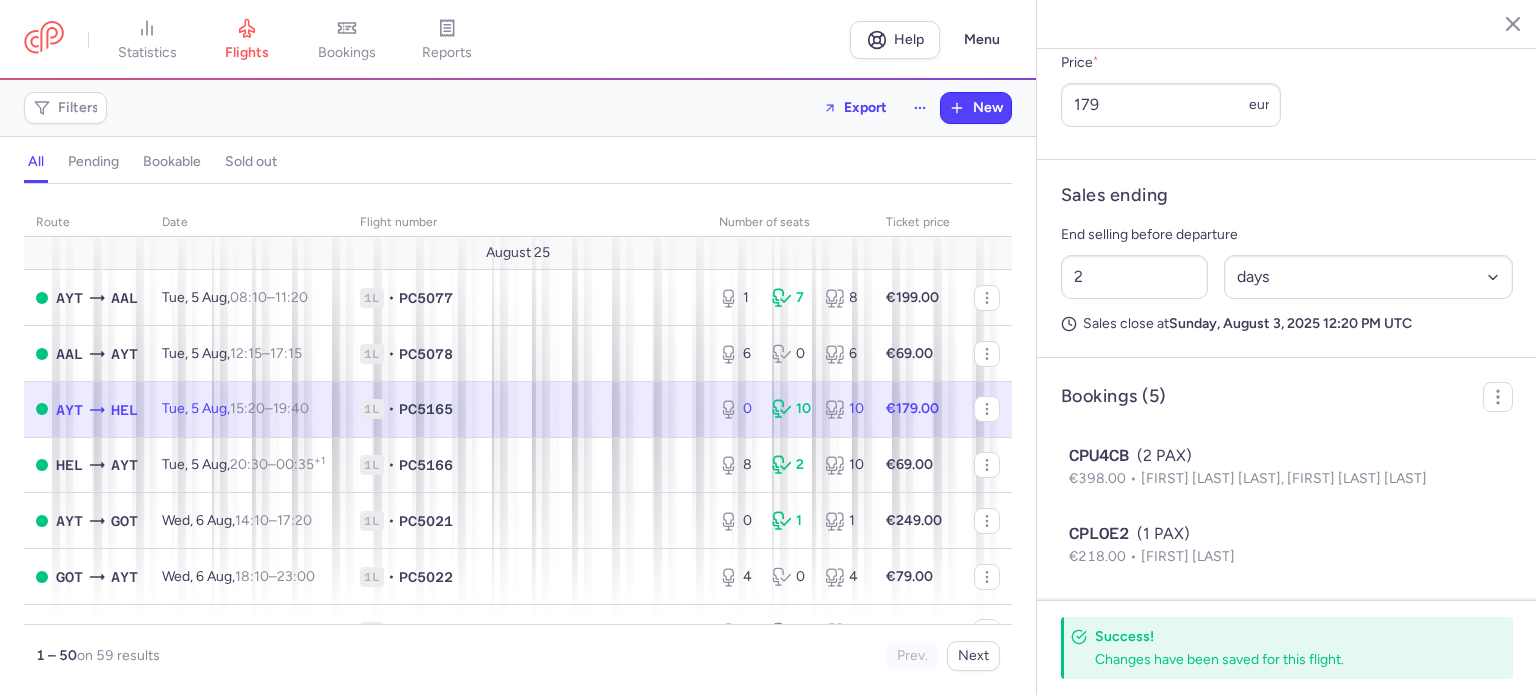 scroll, scrollTop: 240, scrollLeft: 0, axis: vertical 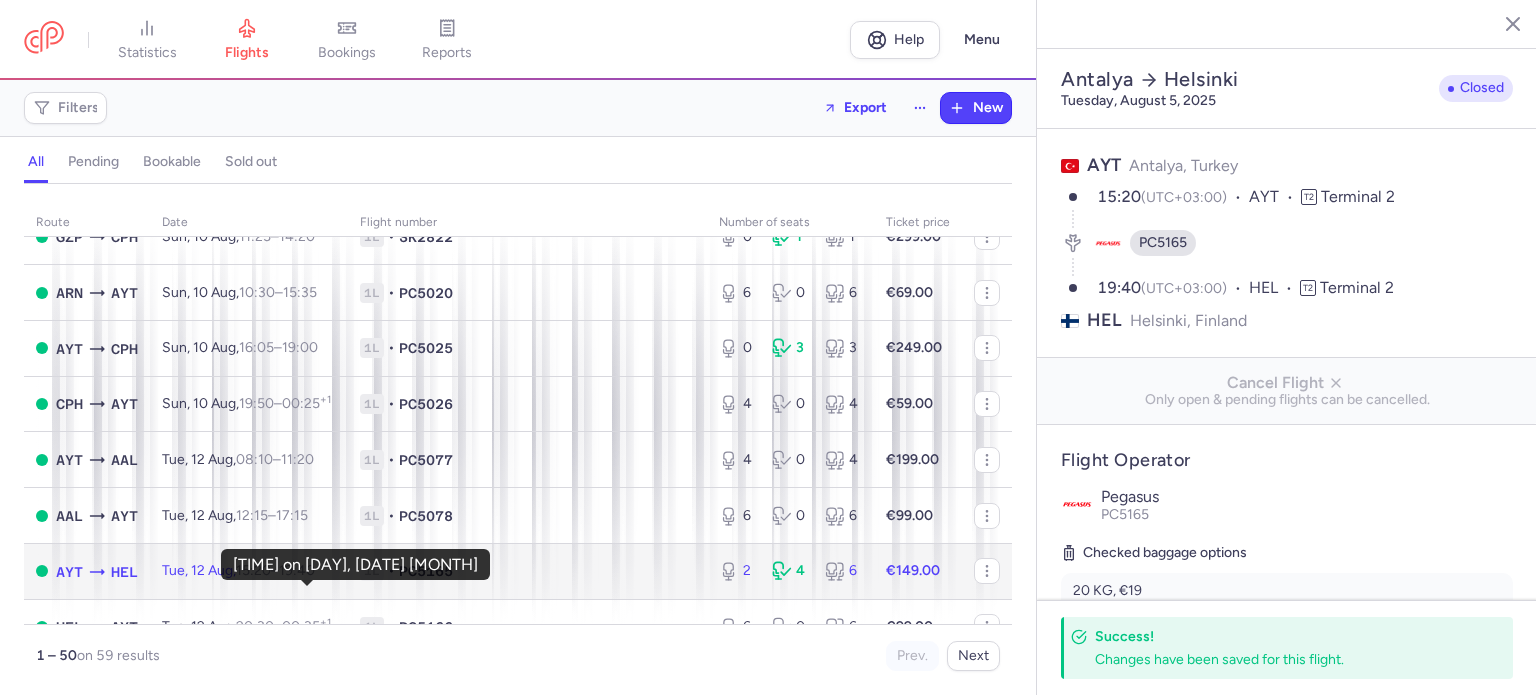 click on "19:40  +0" at bounding box center (297, 570) 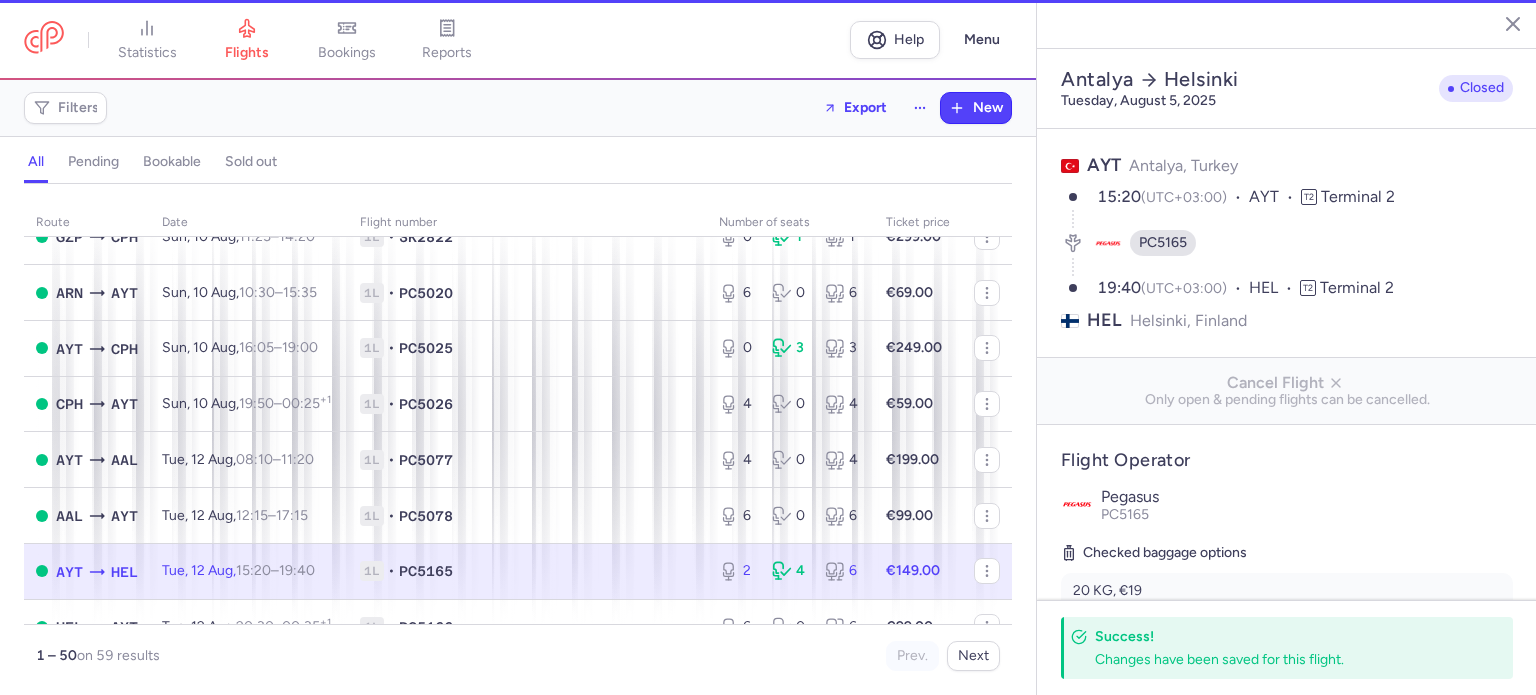 type on "1" 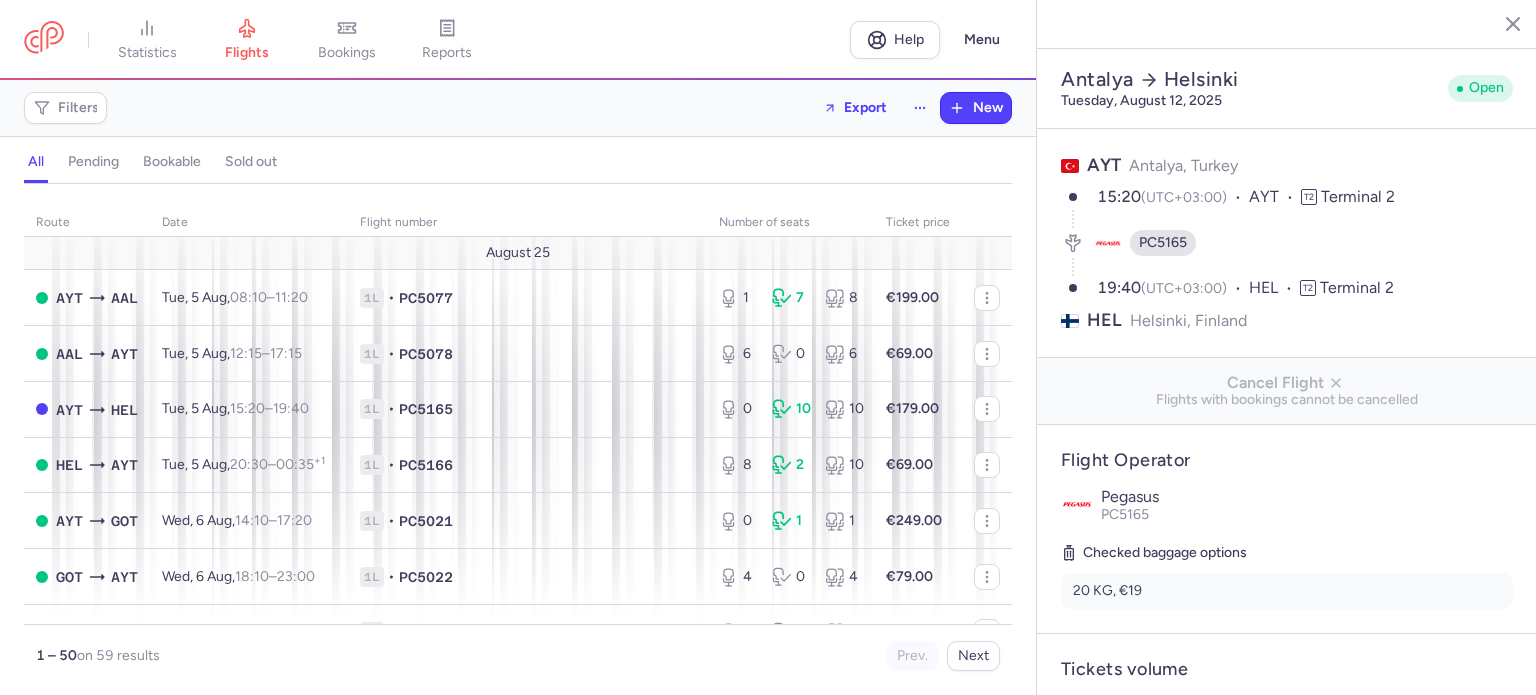 select on "days" 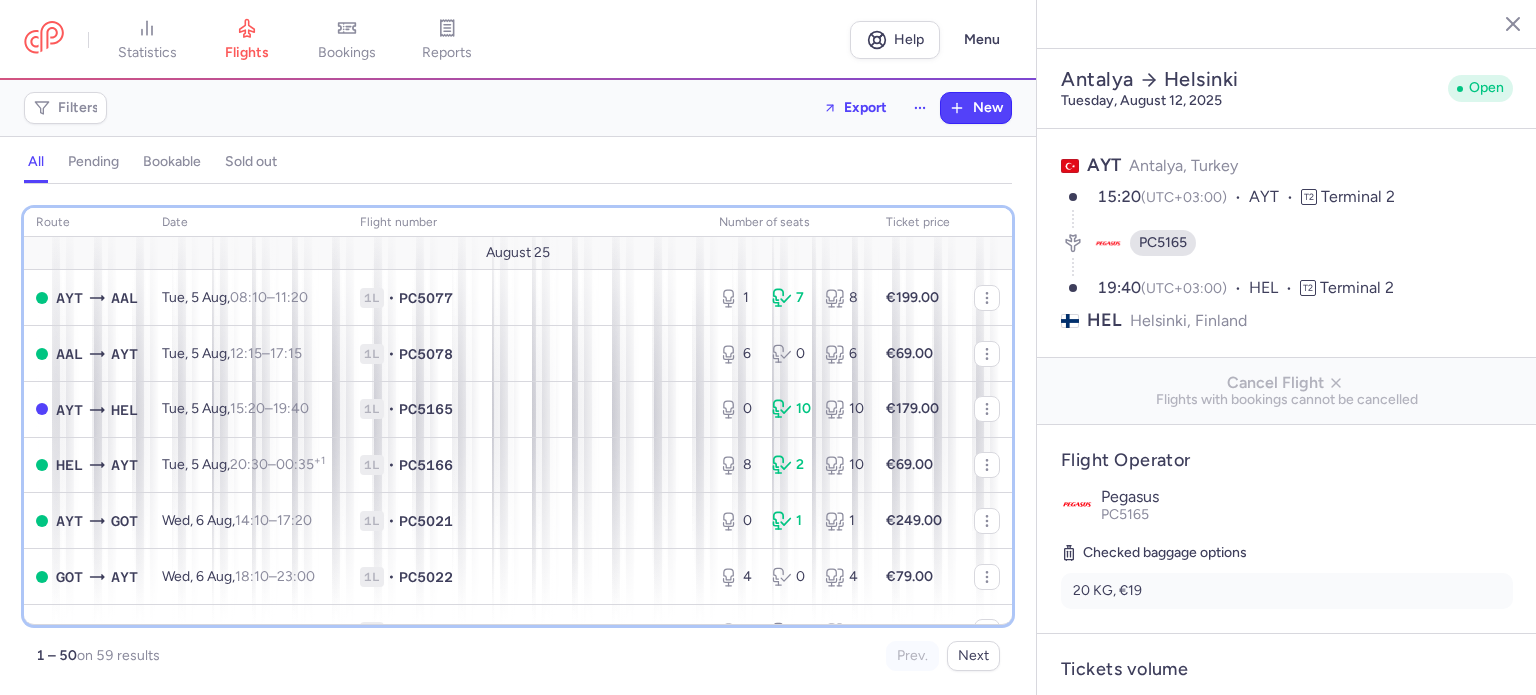 scroll, scrollTop: 364, scrollLeft: 0, axis: vertical 